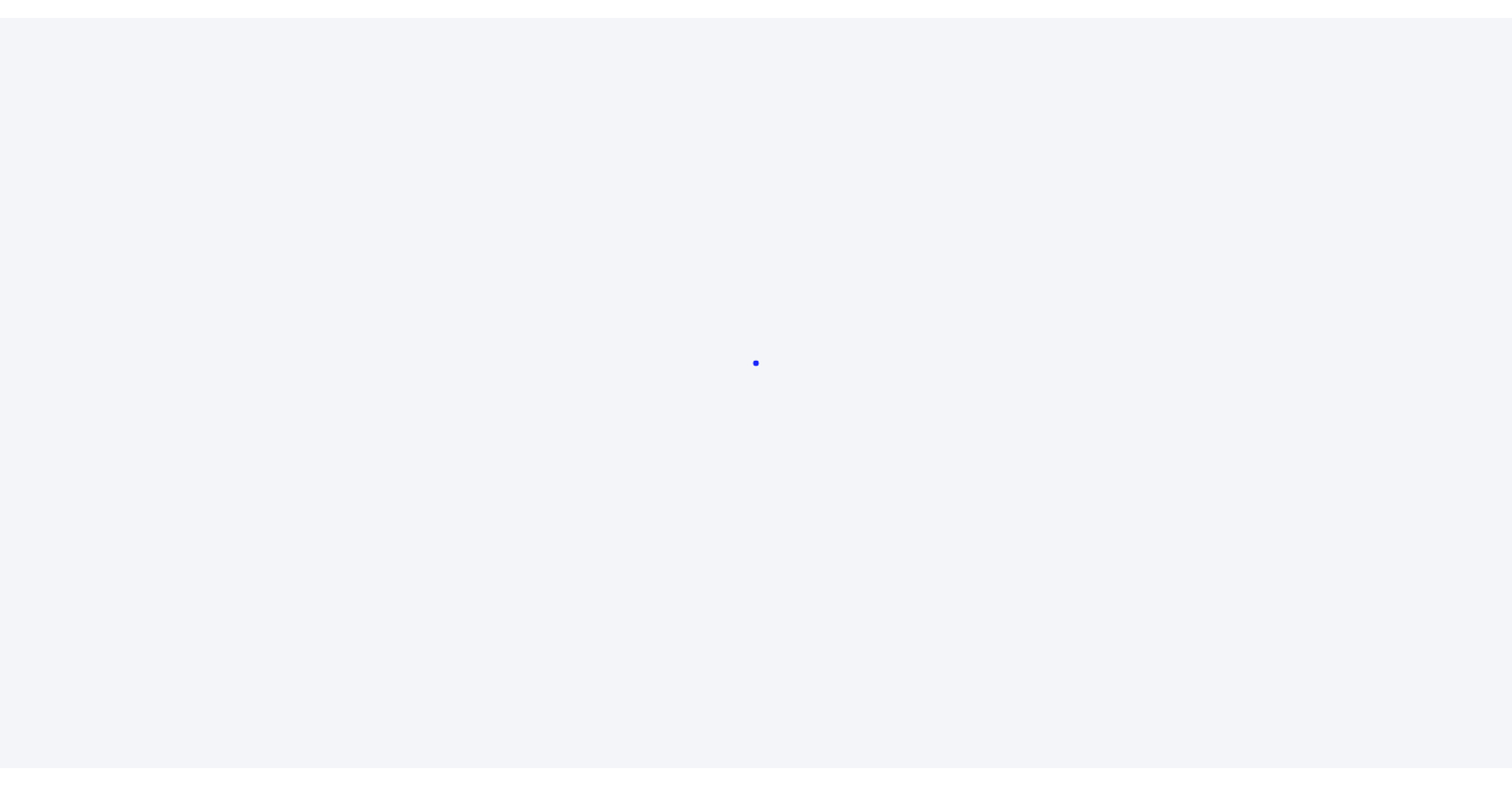scroll, scrollTop: 0, scrollLeft: 0, axis: both 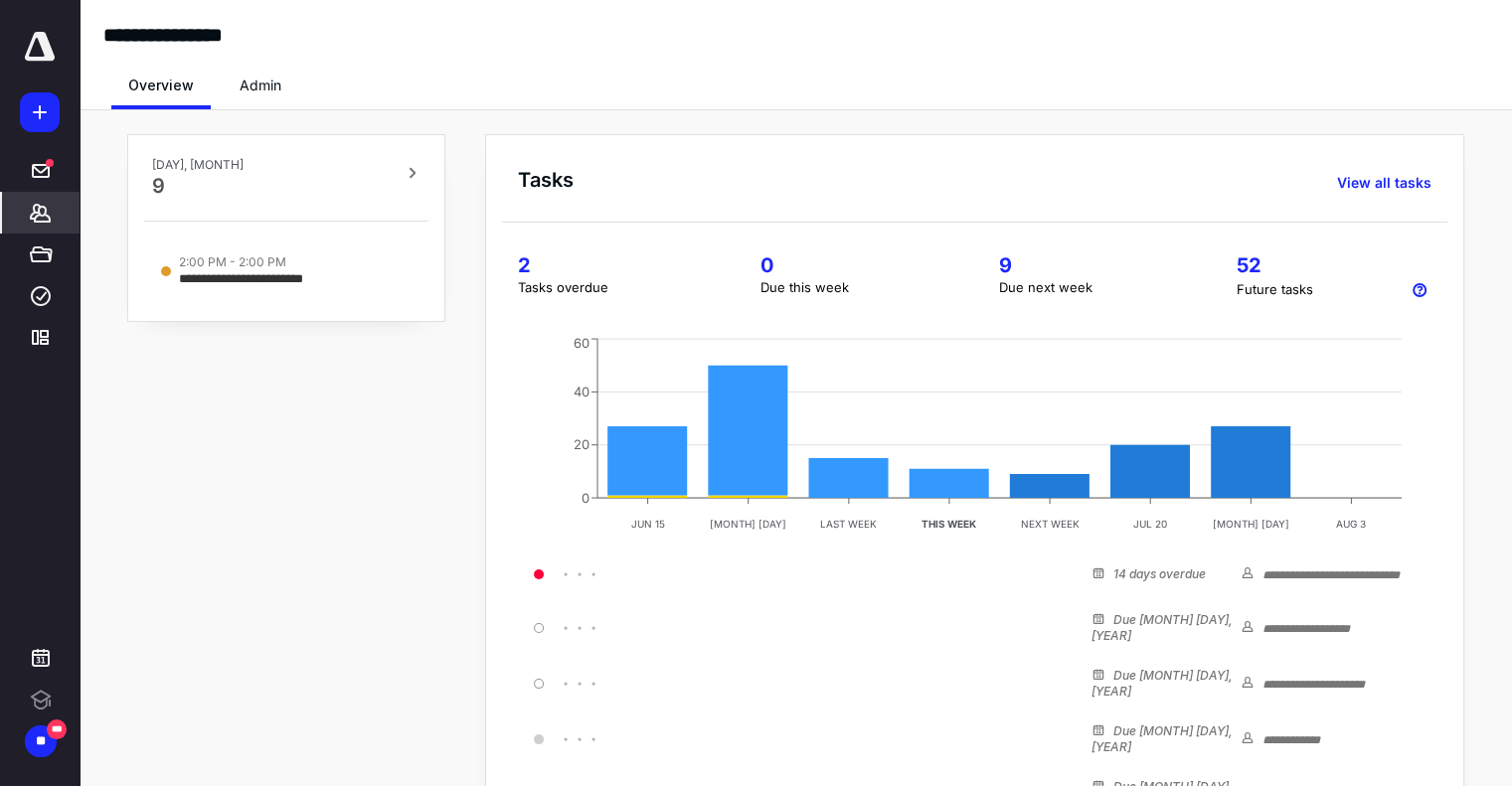 click on "*******" at bounding box center [41, 171] 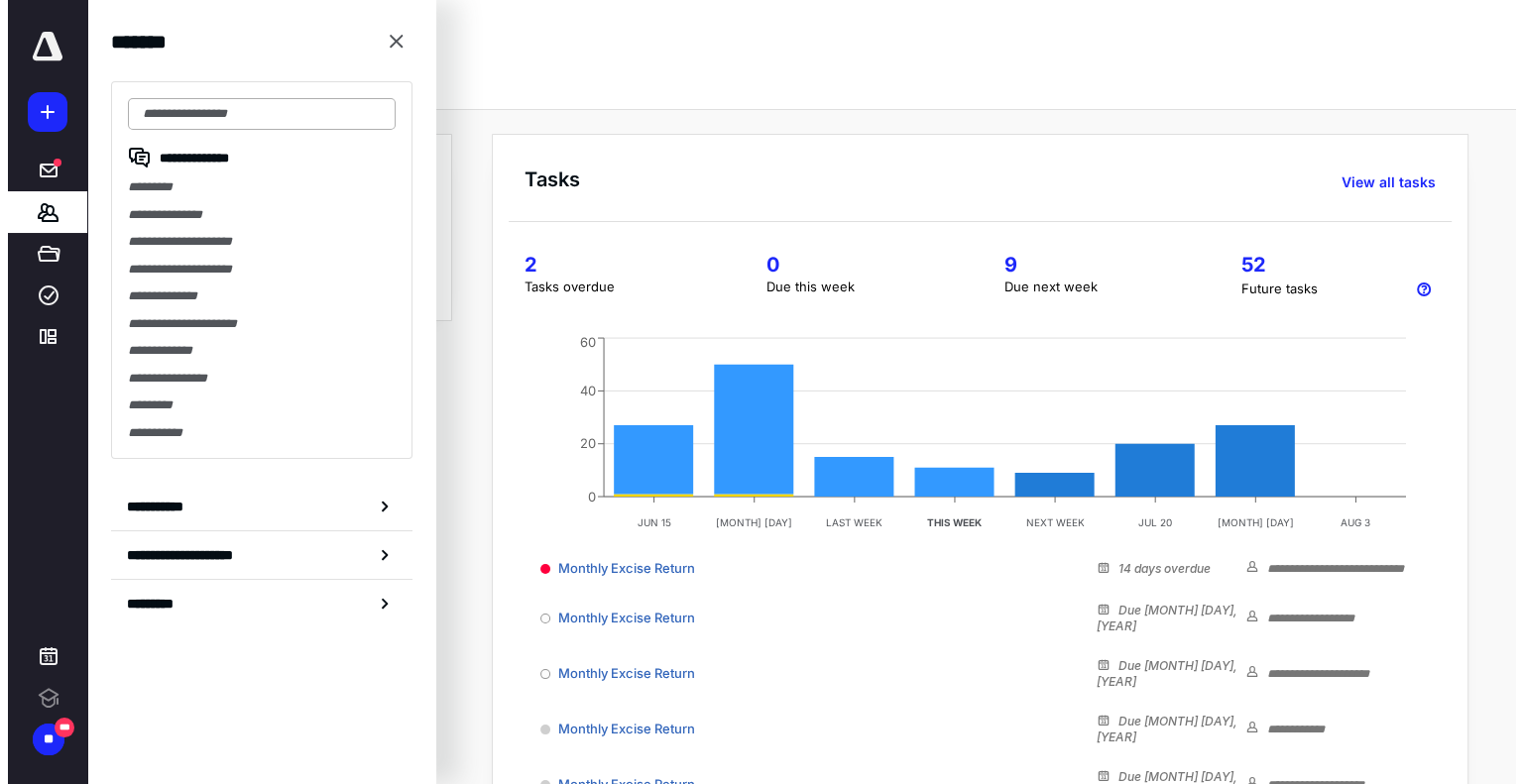 scroll, scrollTop: 0, scrollLeft: 0, axis: both 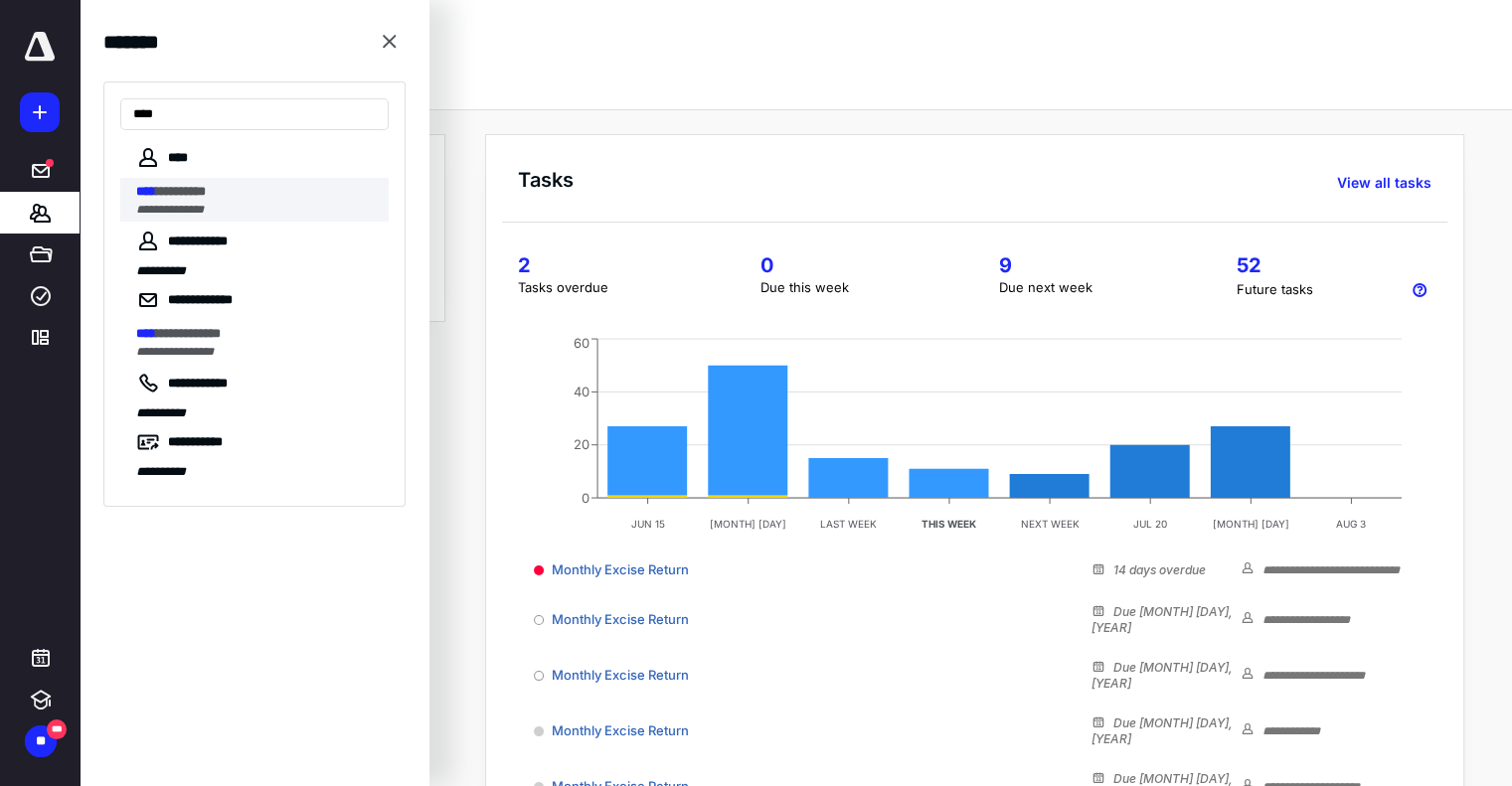 type on "****" 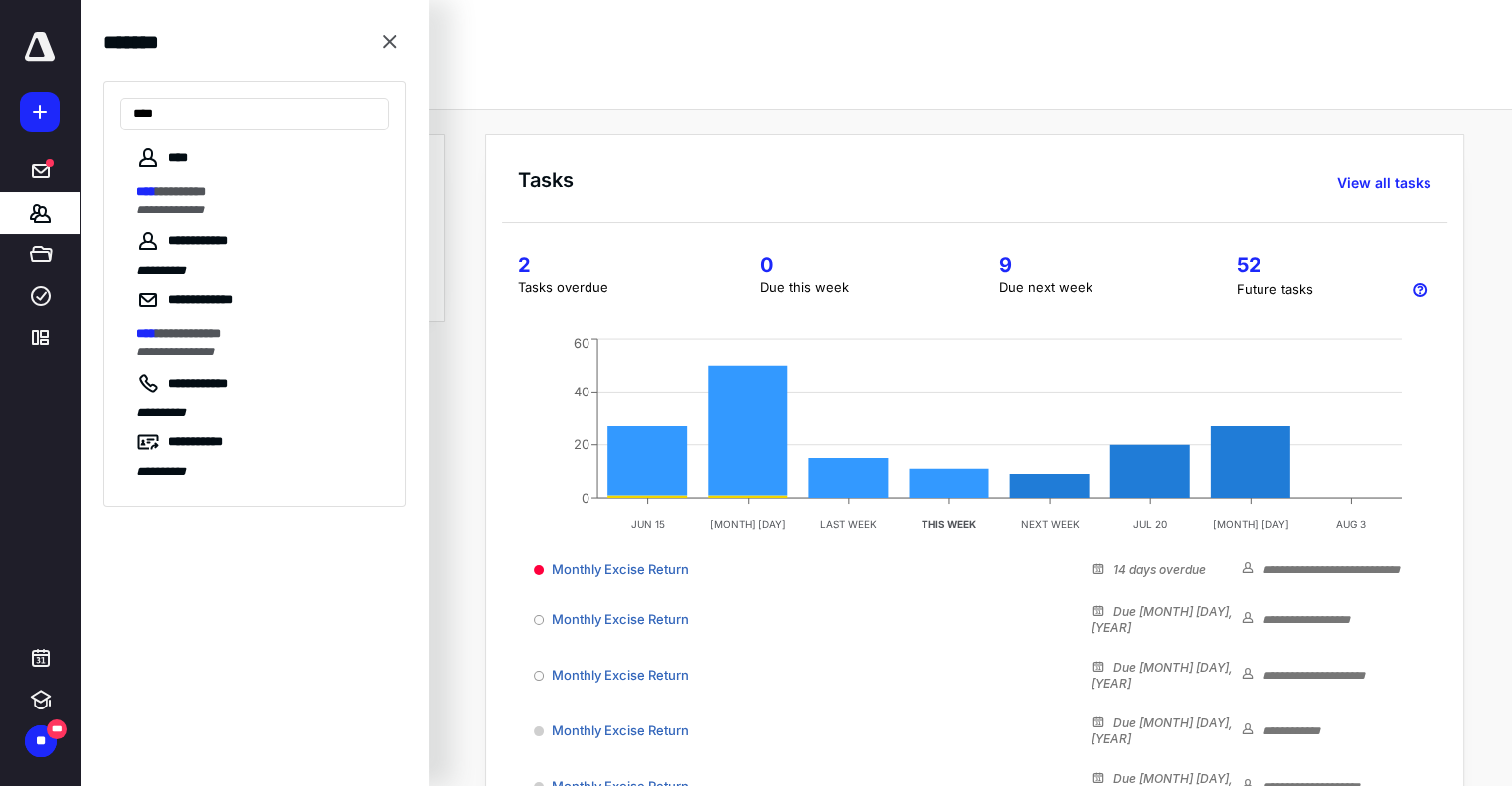 drag, startPoint x: 143, startPoint y: 206, endPoint x: 513, endPoint y: 202, distance: 370.0216 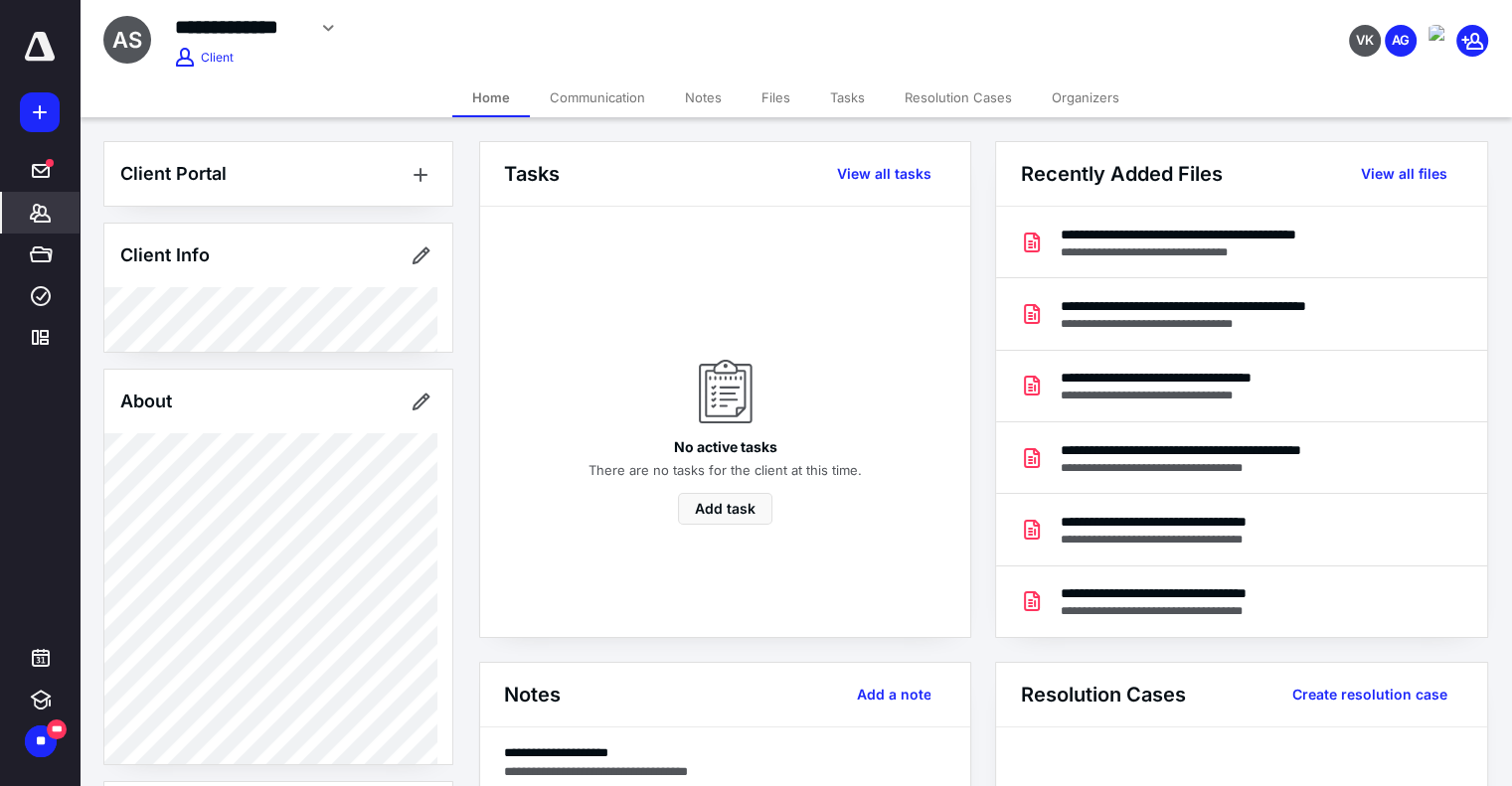 click on "Files" at bounding box center [775, 97] 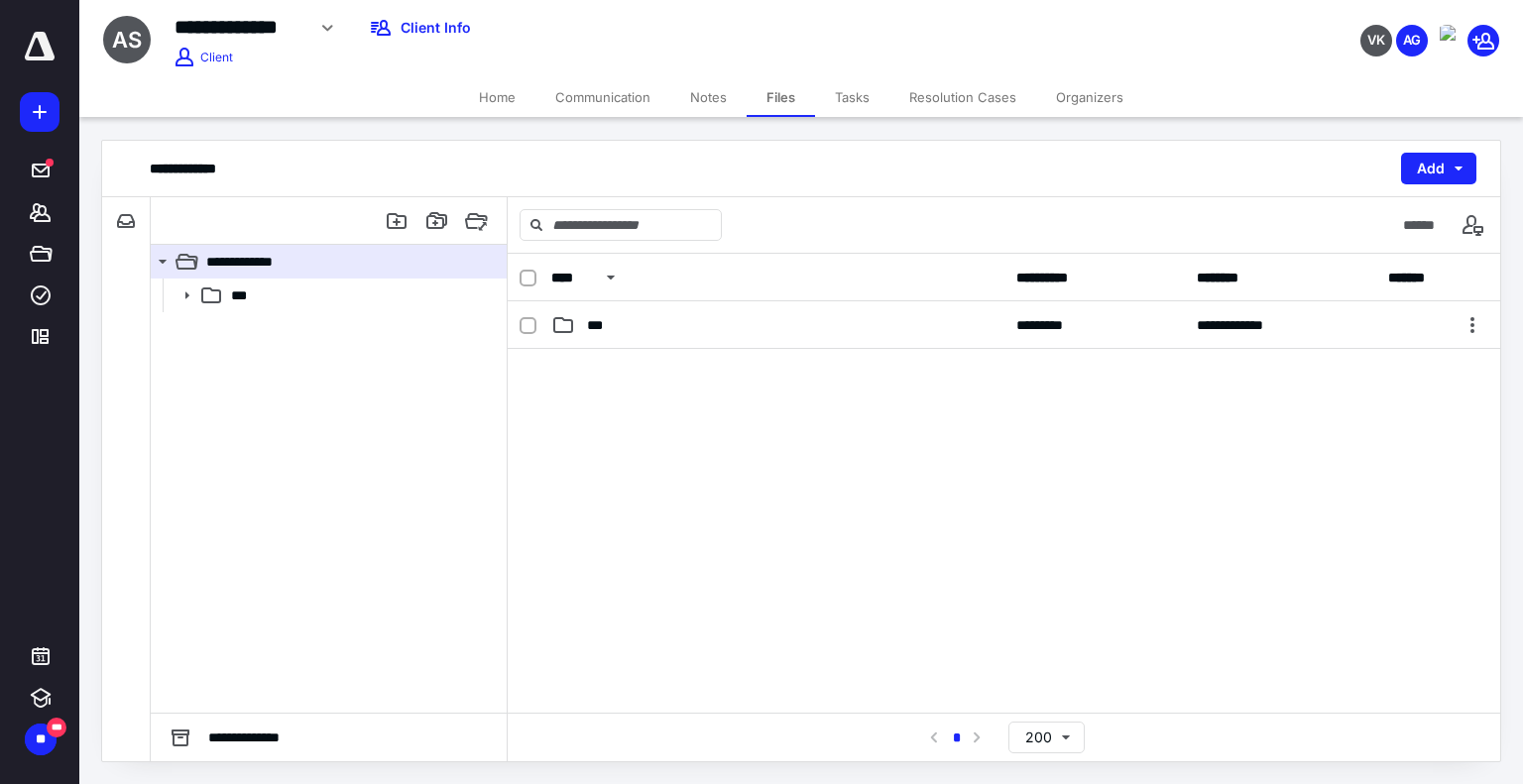 click at bounding box center [1003, 498] 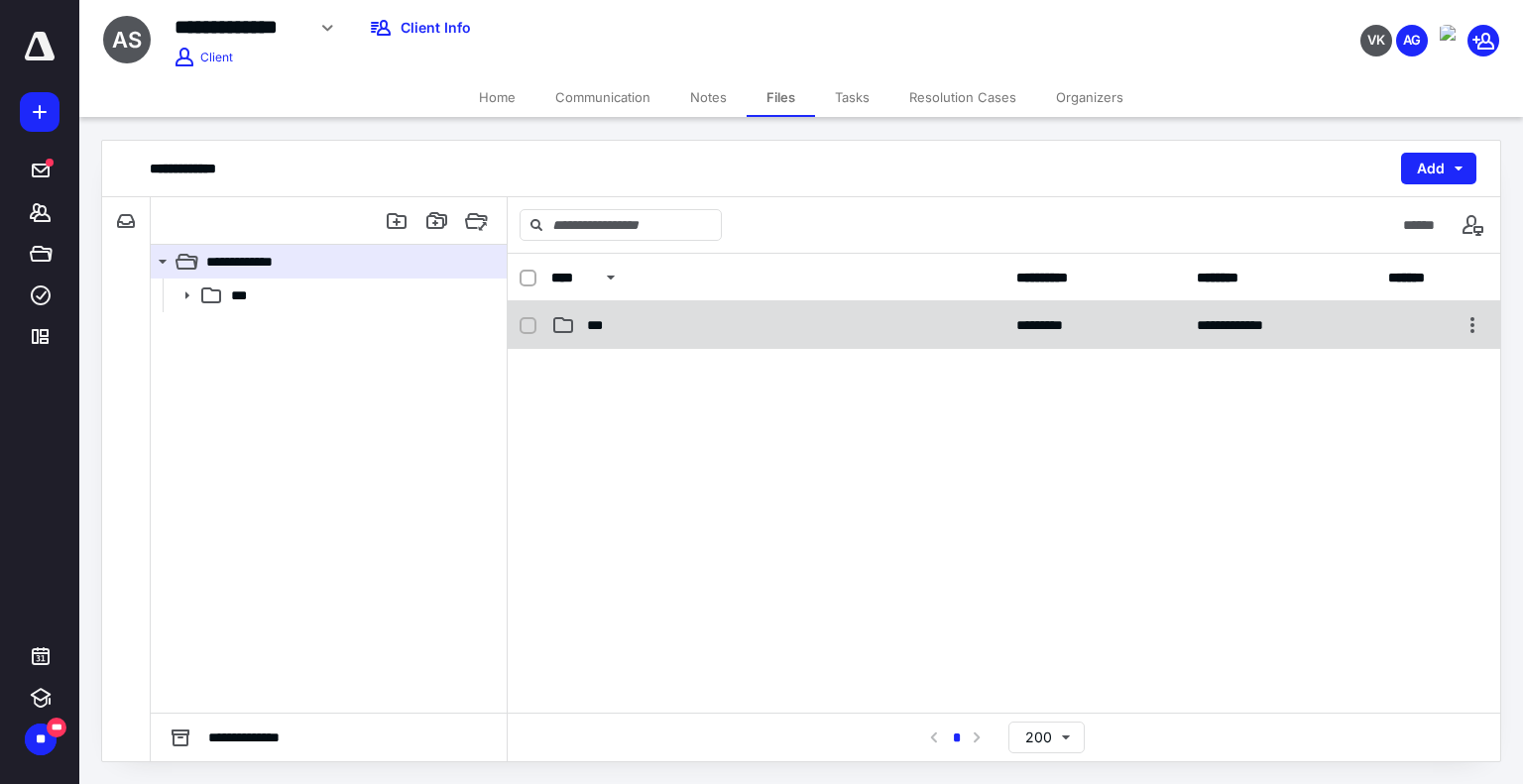 click on "***" at bounding box center (777, 325) 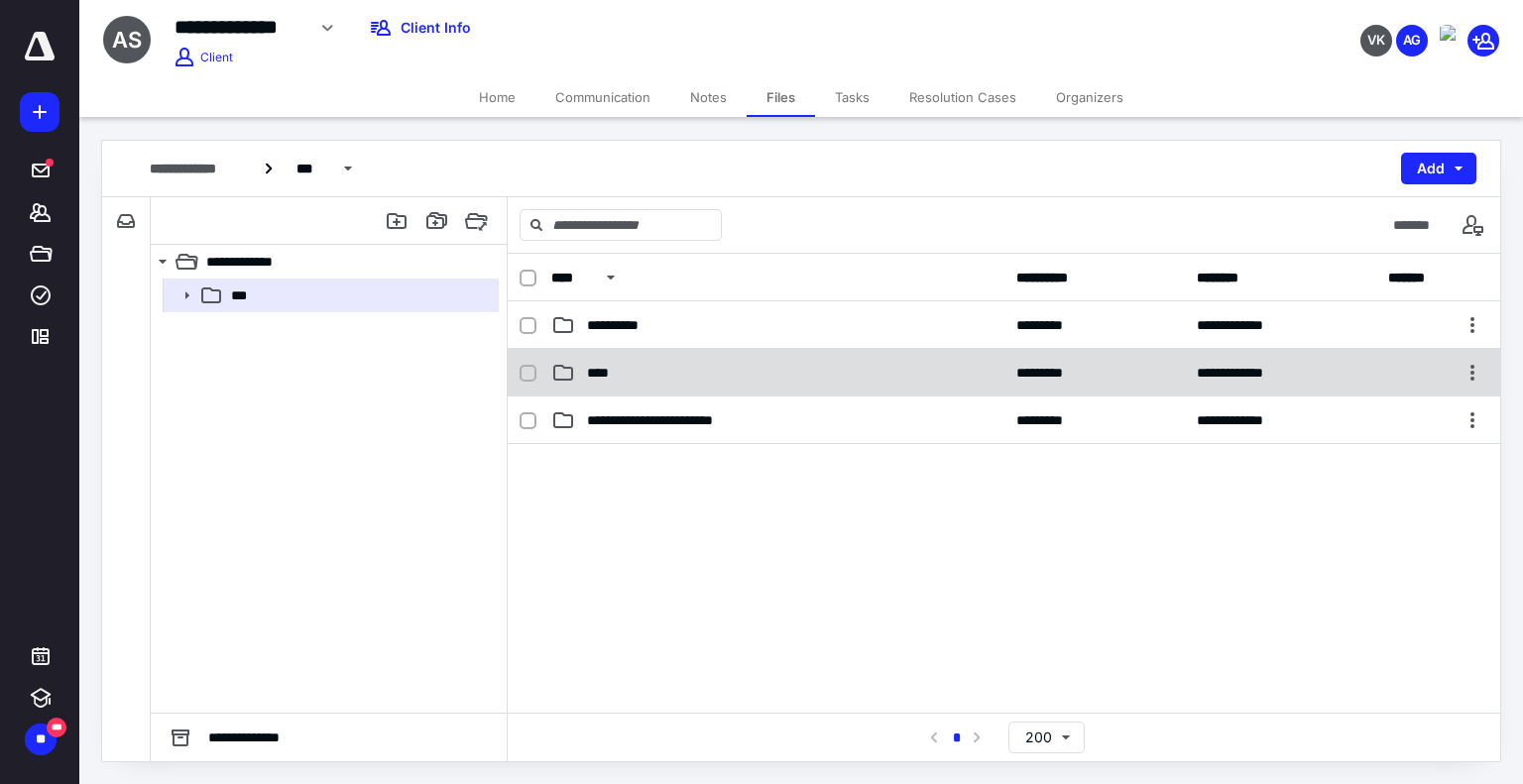 click on "****" at bounding box center (777, 325) 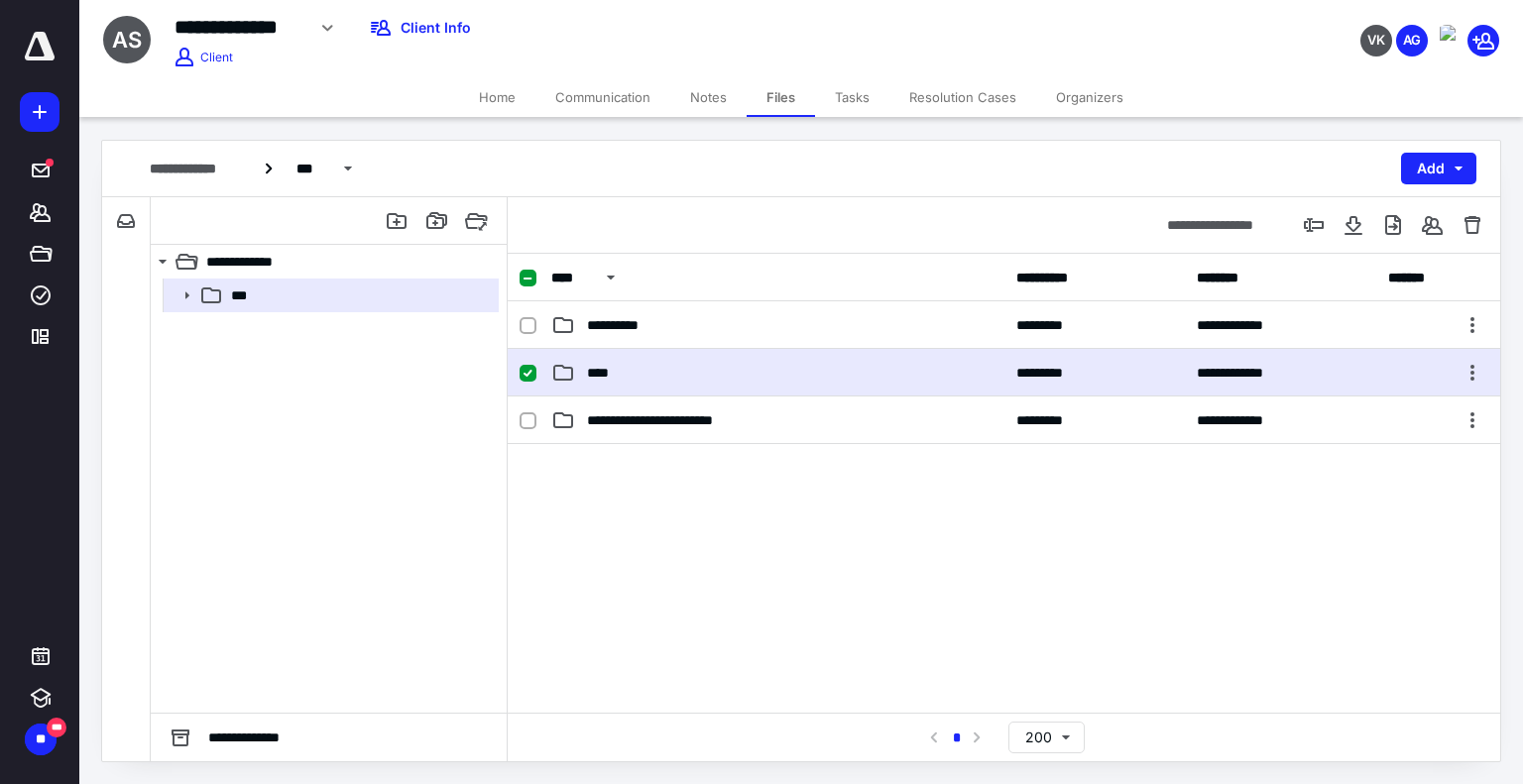 click on "****" at bounding box center [777, 325] 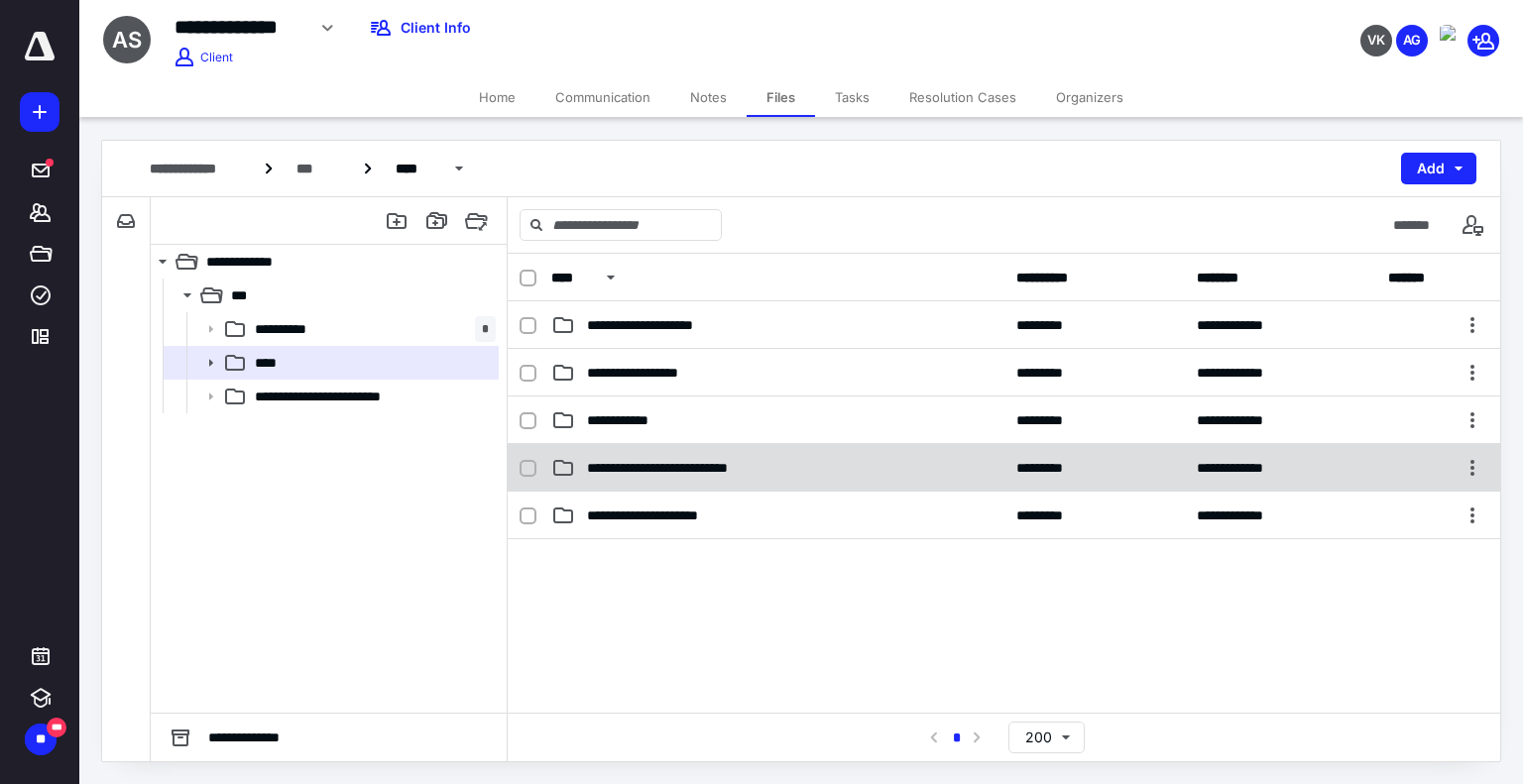 click on "**********" at bounding box center [659, 325] 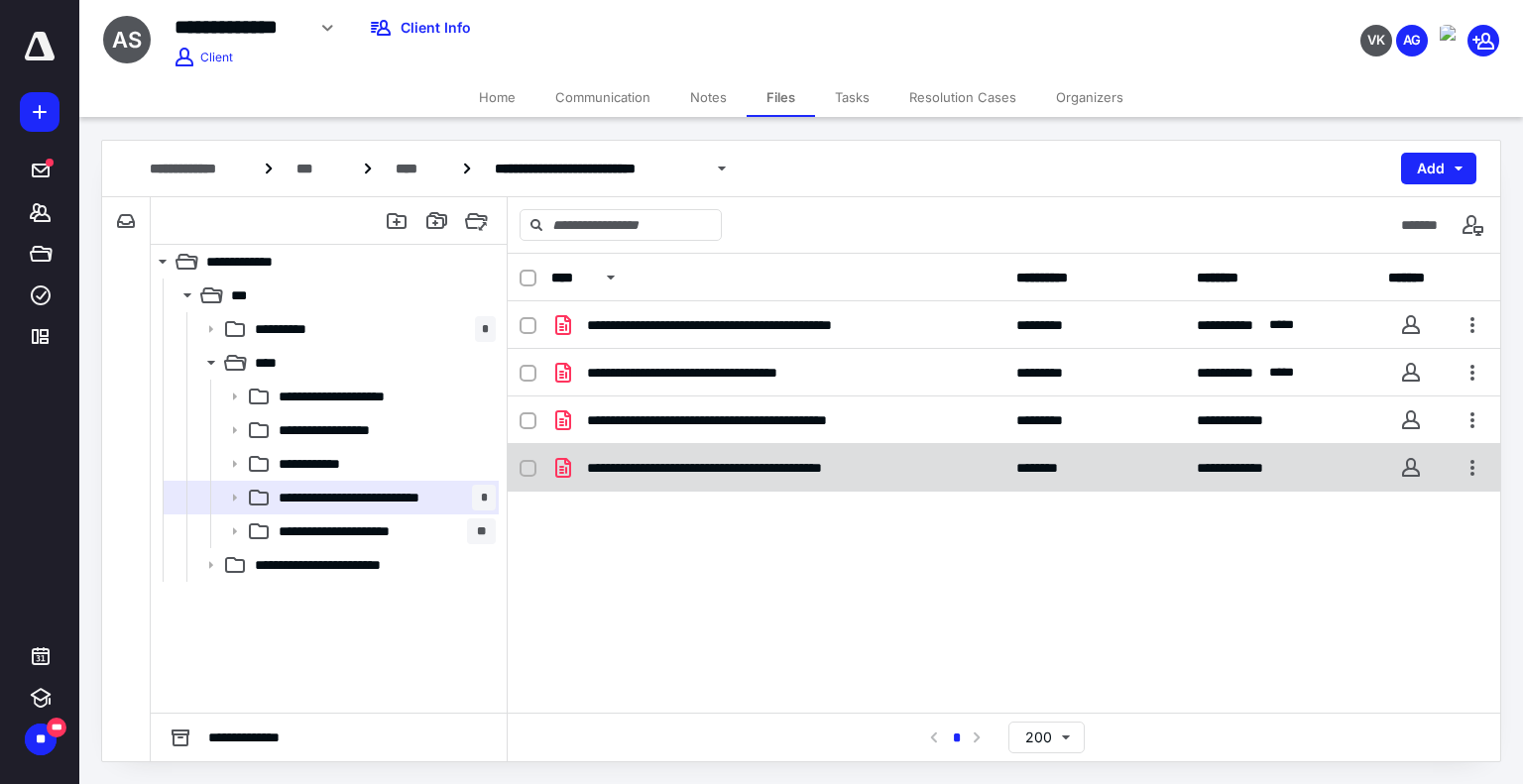 click on "**********" at bounding box center (752, 325) 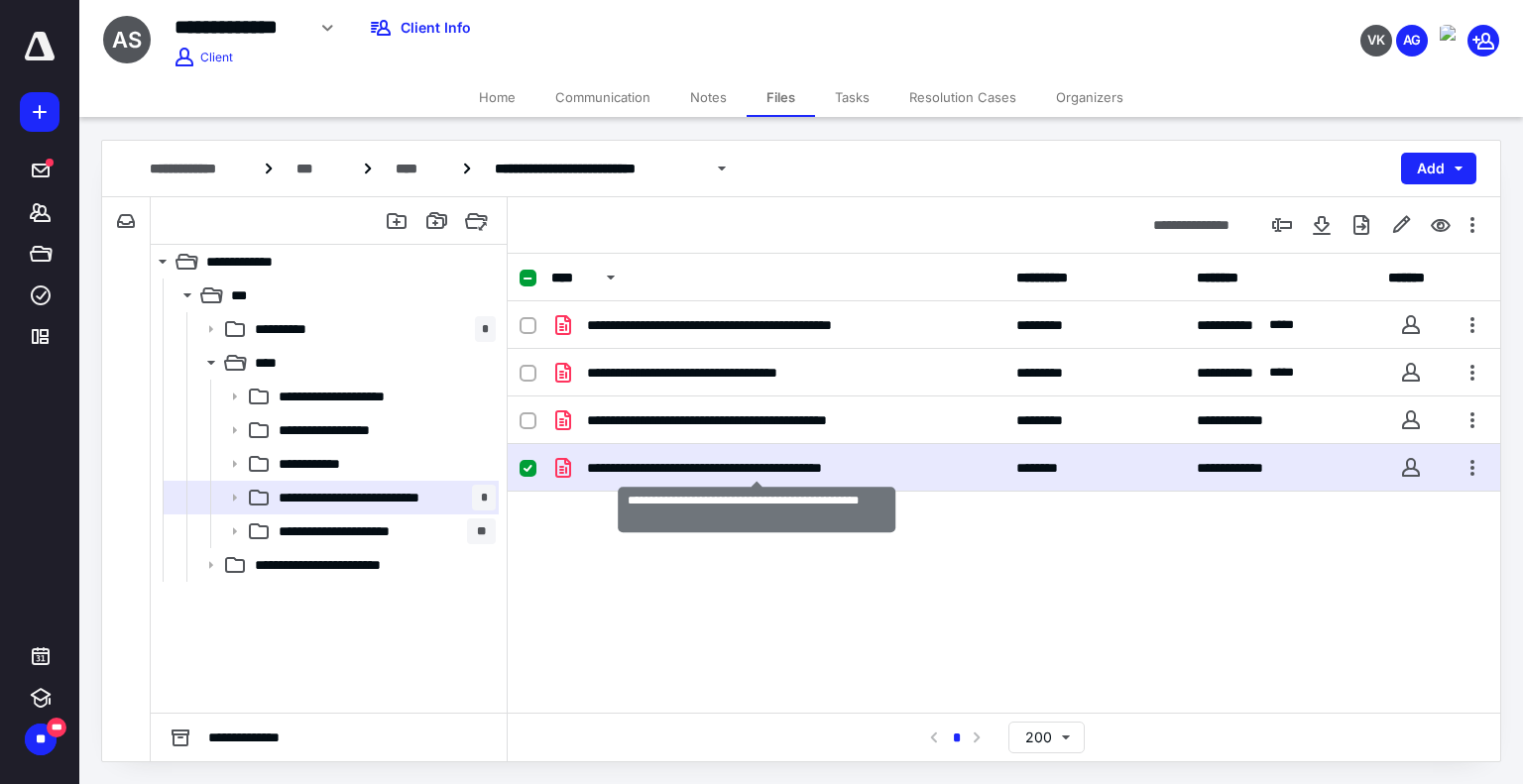 click on "**********" at bounding box center [752, 325] 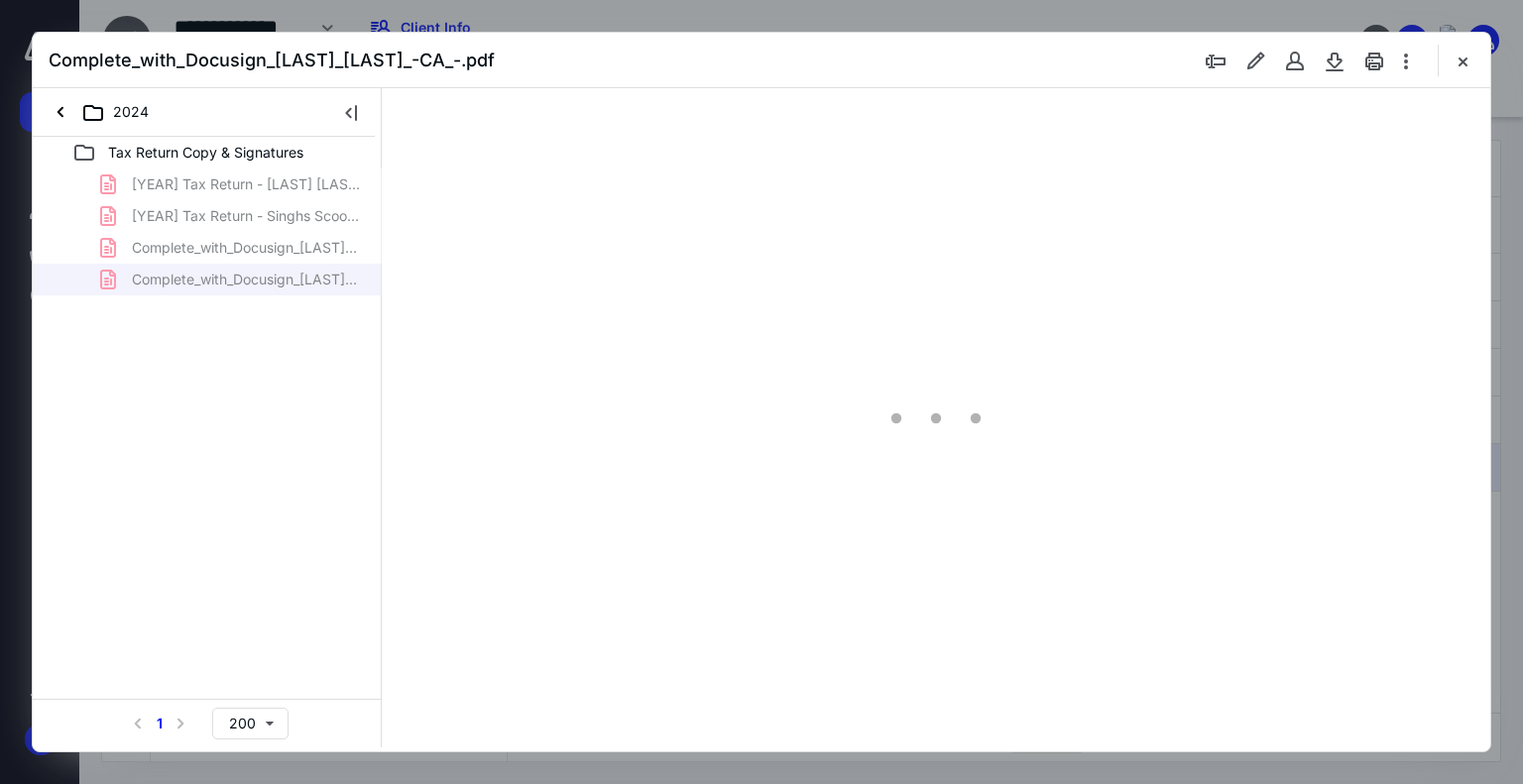 scroll, scrollTop: 0, scrollLeft: 0, axis: both 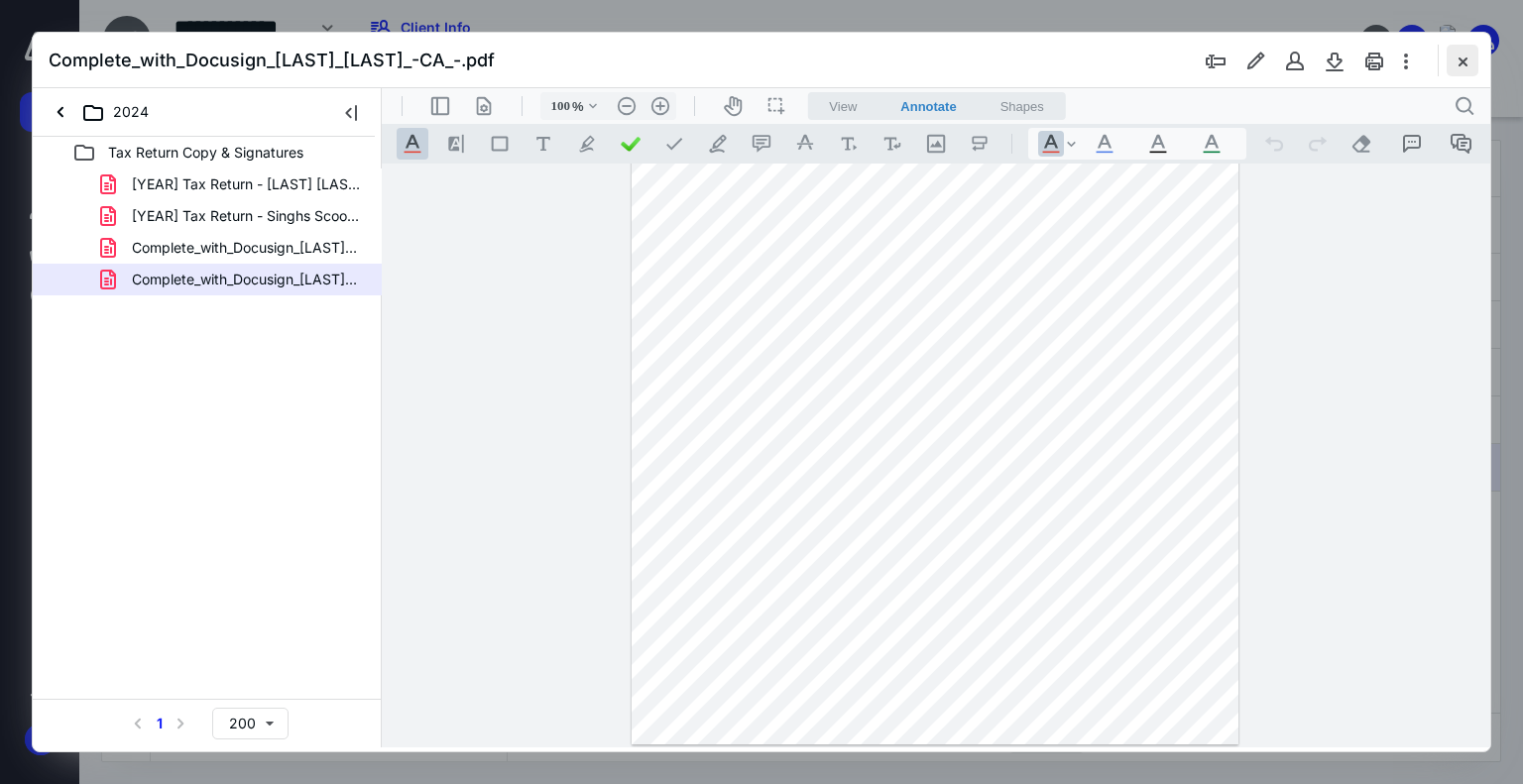 click at bounding box center [1463, 60] 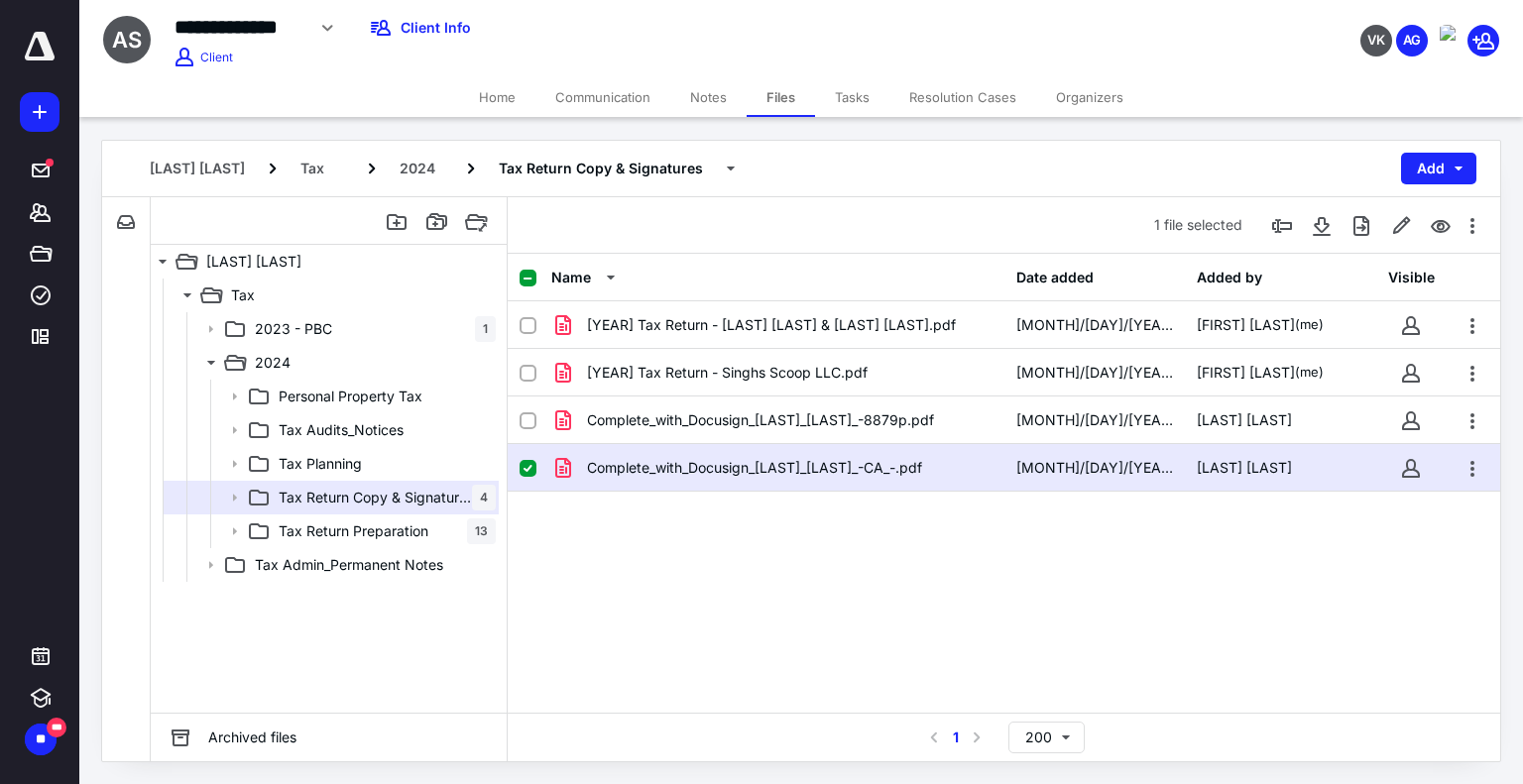 click on "Tasks" at bounding box center [852, 97] 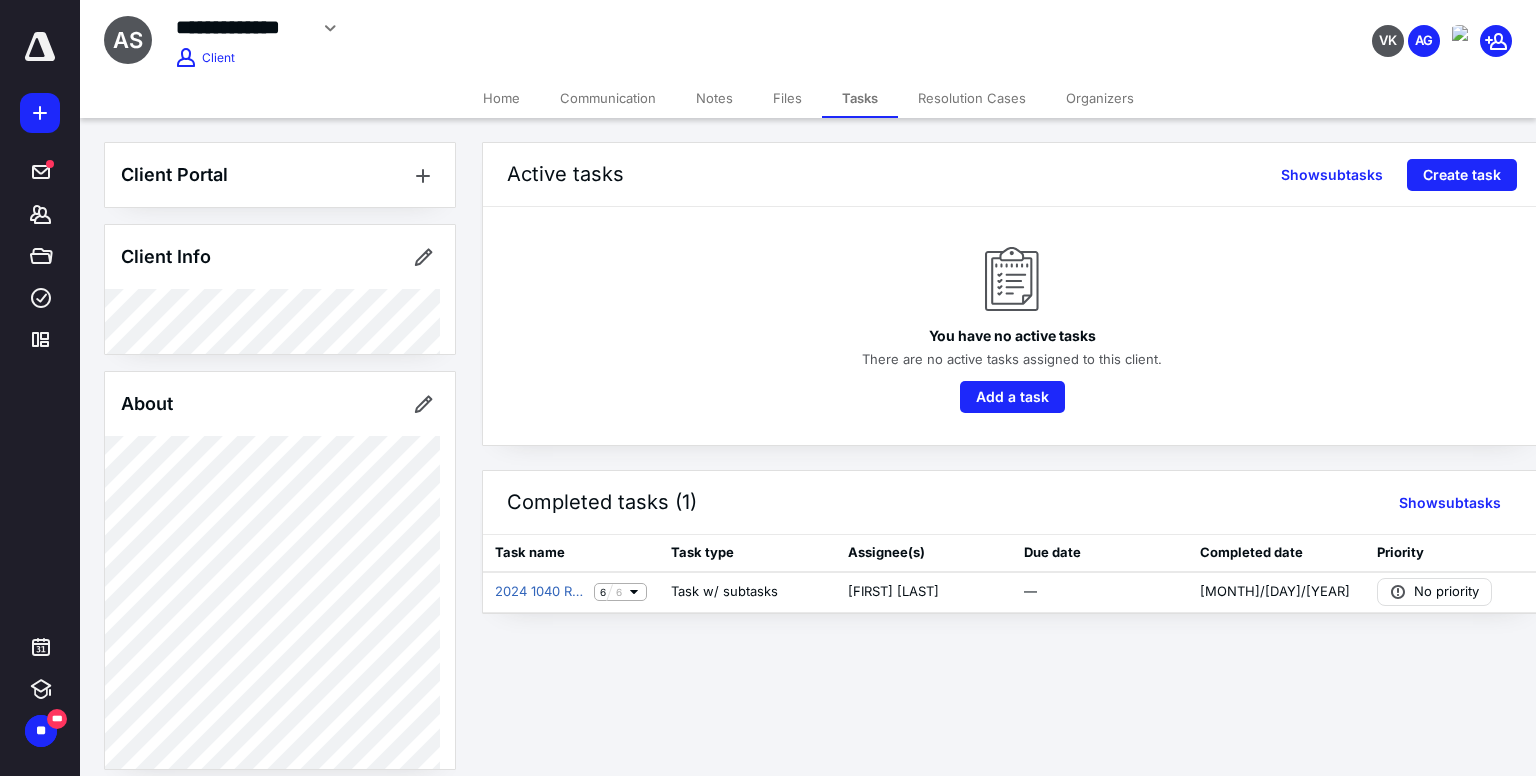 click on "Home" at bounding box center [501, 98] 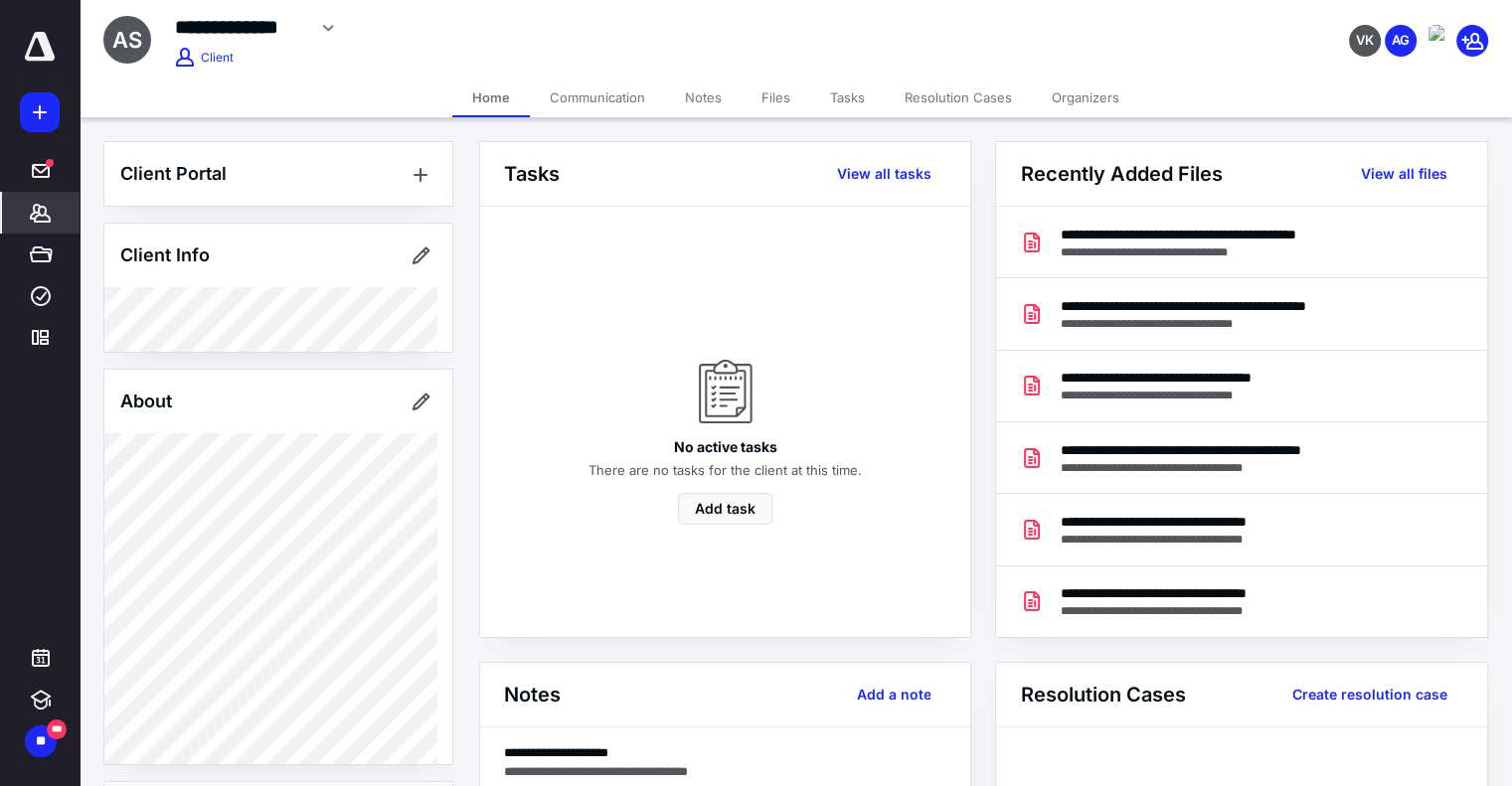 click on "AS [LAST] Edit Archive Delete Client" at bounding box center (562, 35) 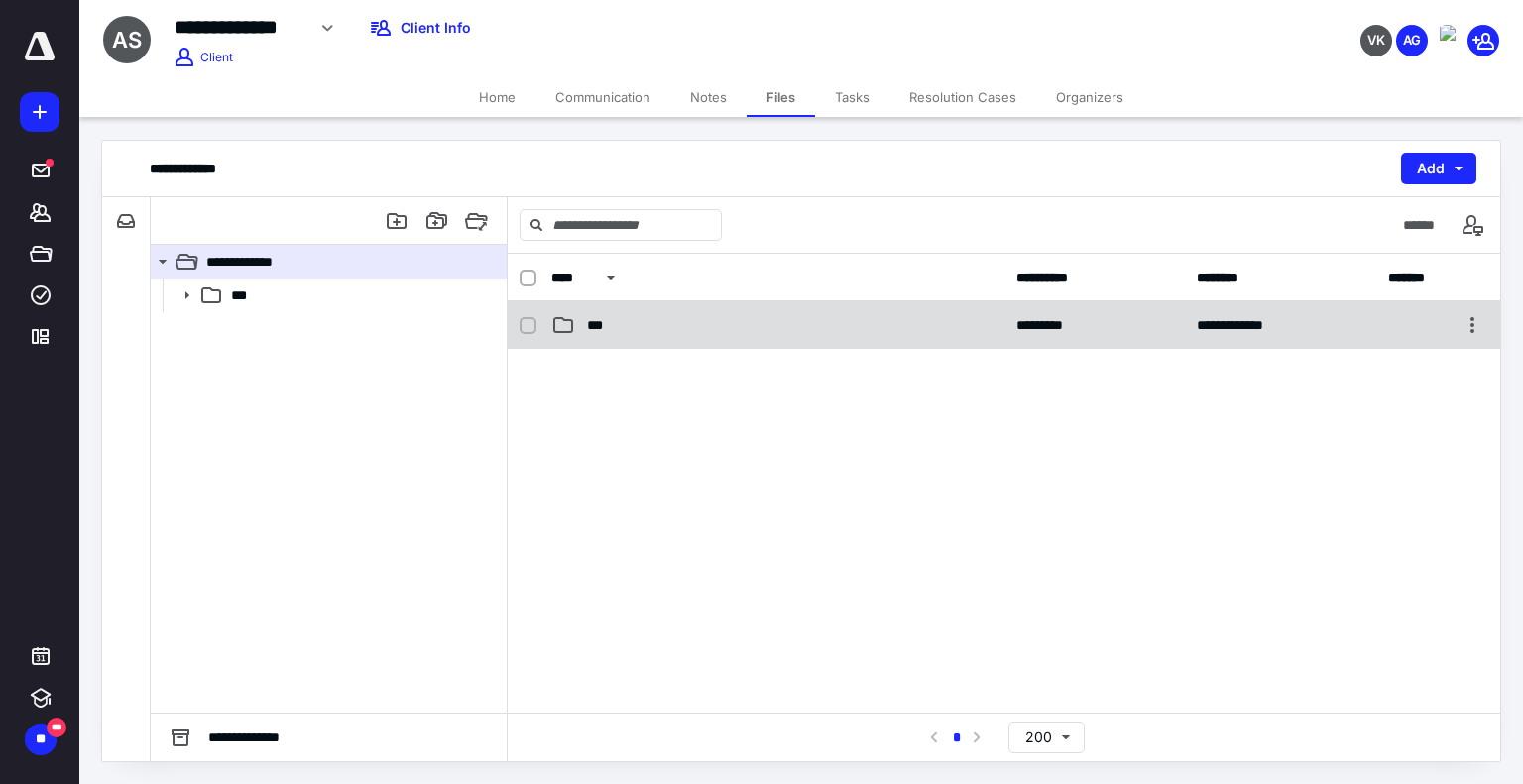 click on "***" at bounding box center [777, 325] 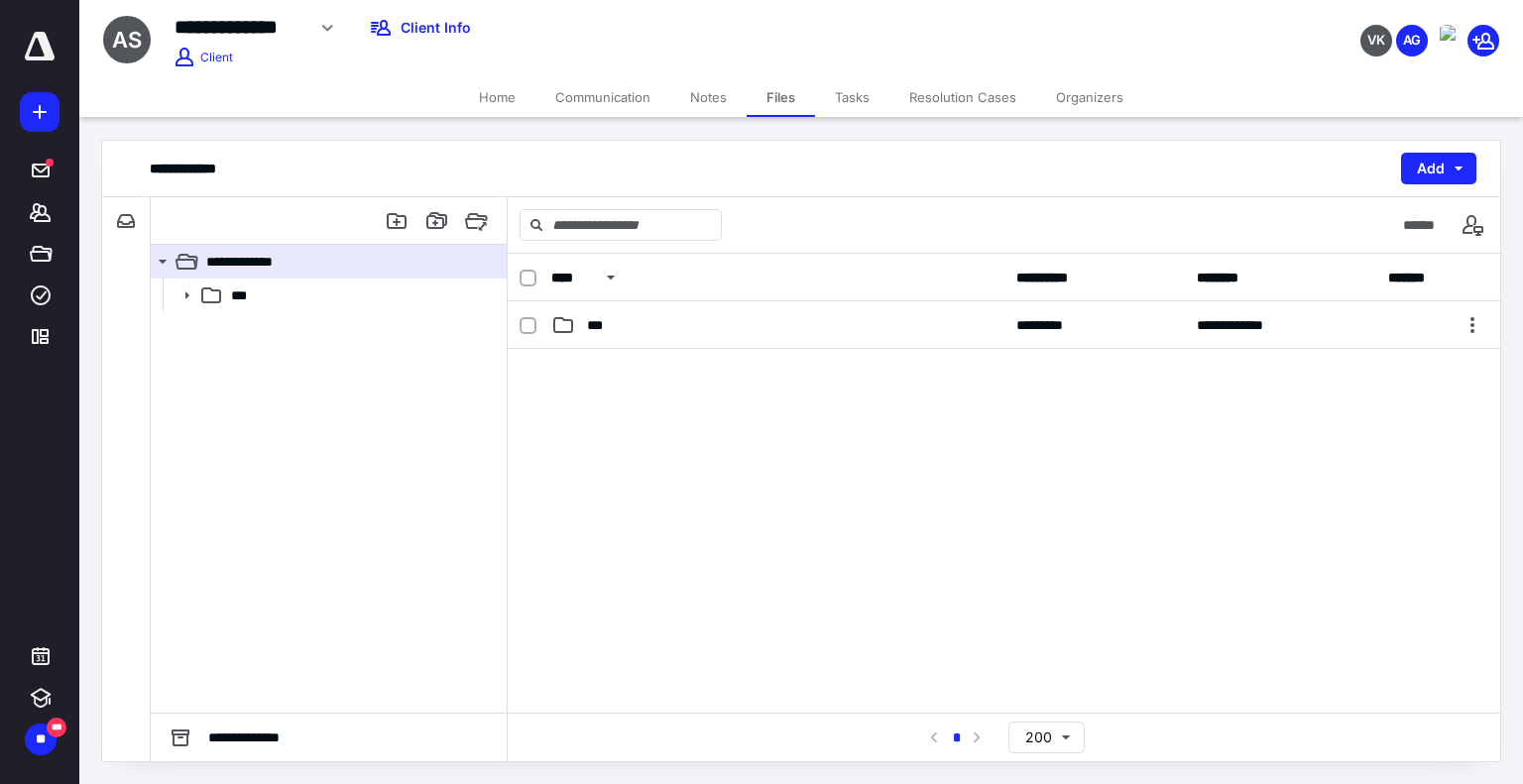 drag, startPoint x: 648, startPoint y: 334, endPoint x: 665, endPoint y: 329, distance: 17.720045 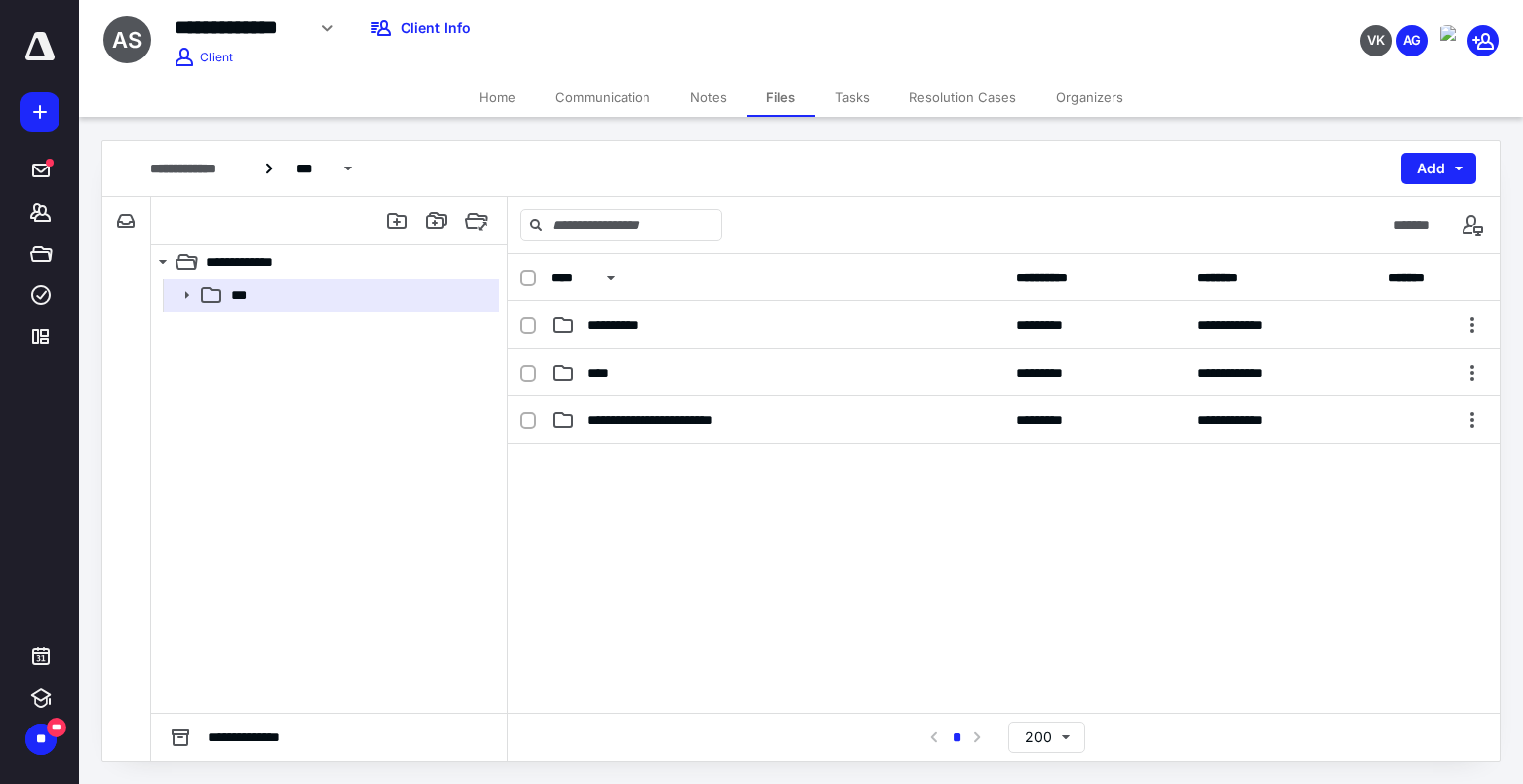 drag, startPoint x: 659, startPoint y: 378, endPoint x: 683, endPoint y: 459, distance: 84.48077 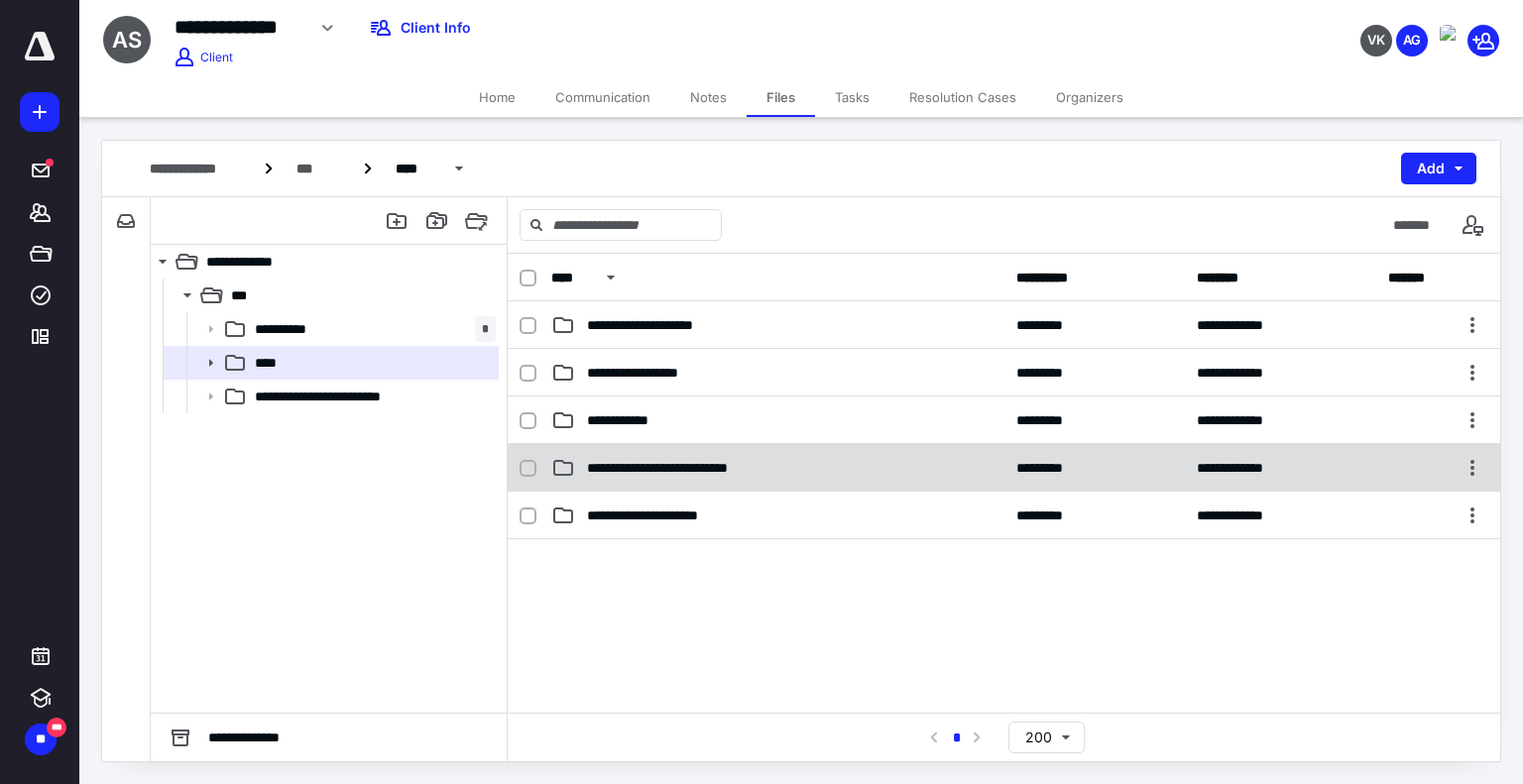 click on "**********" at bounding box center [659, 325] 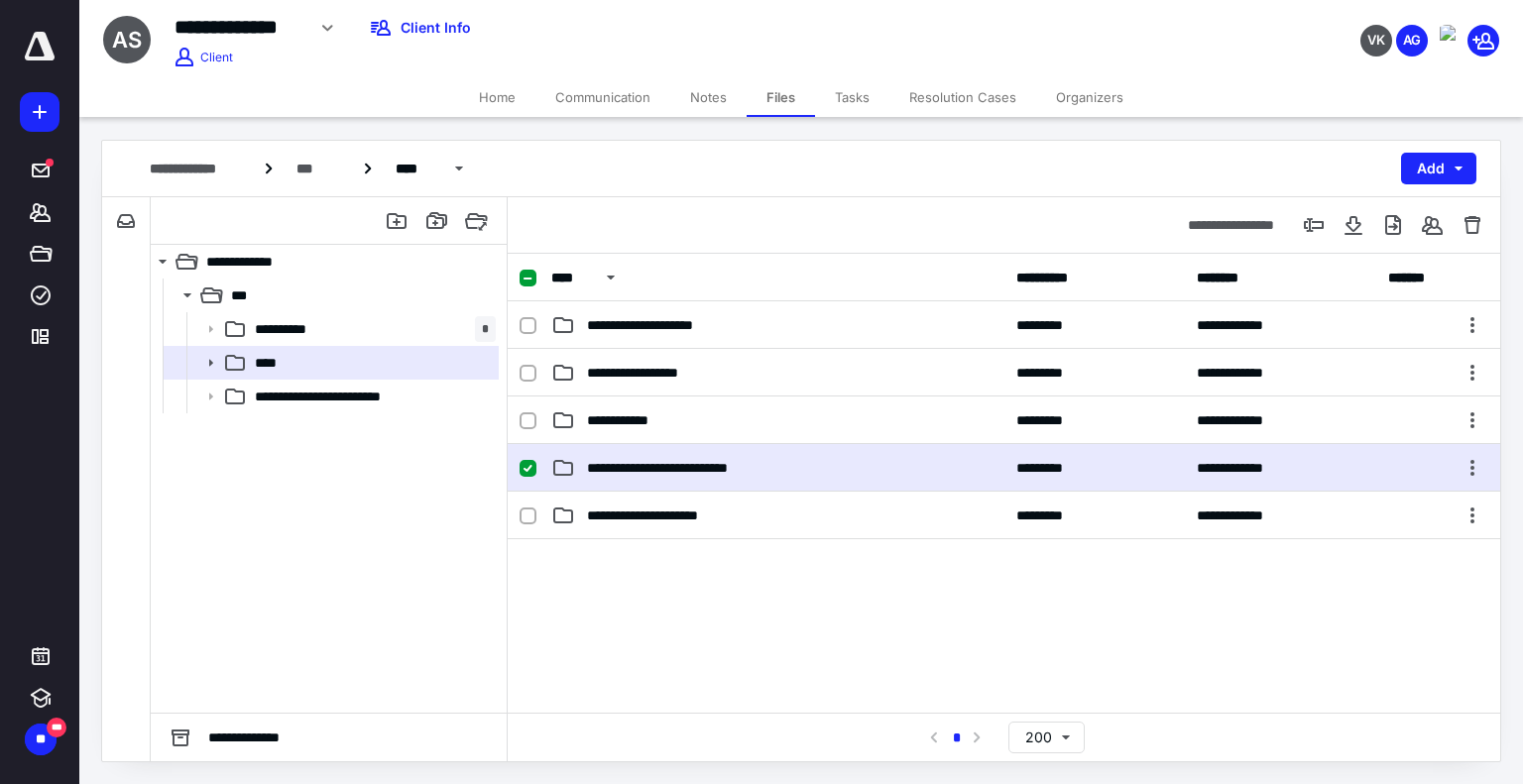 click on "**********" at bounding box center (659, 325) 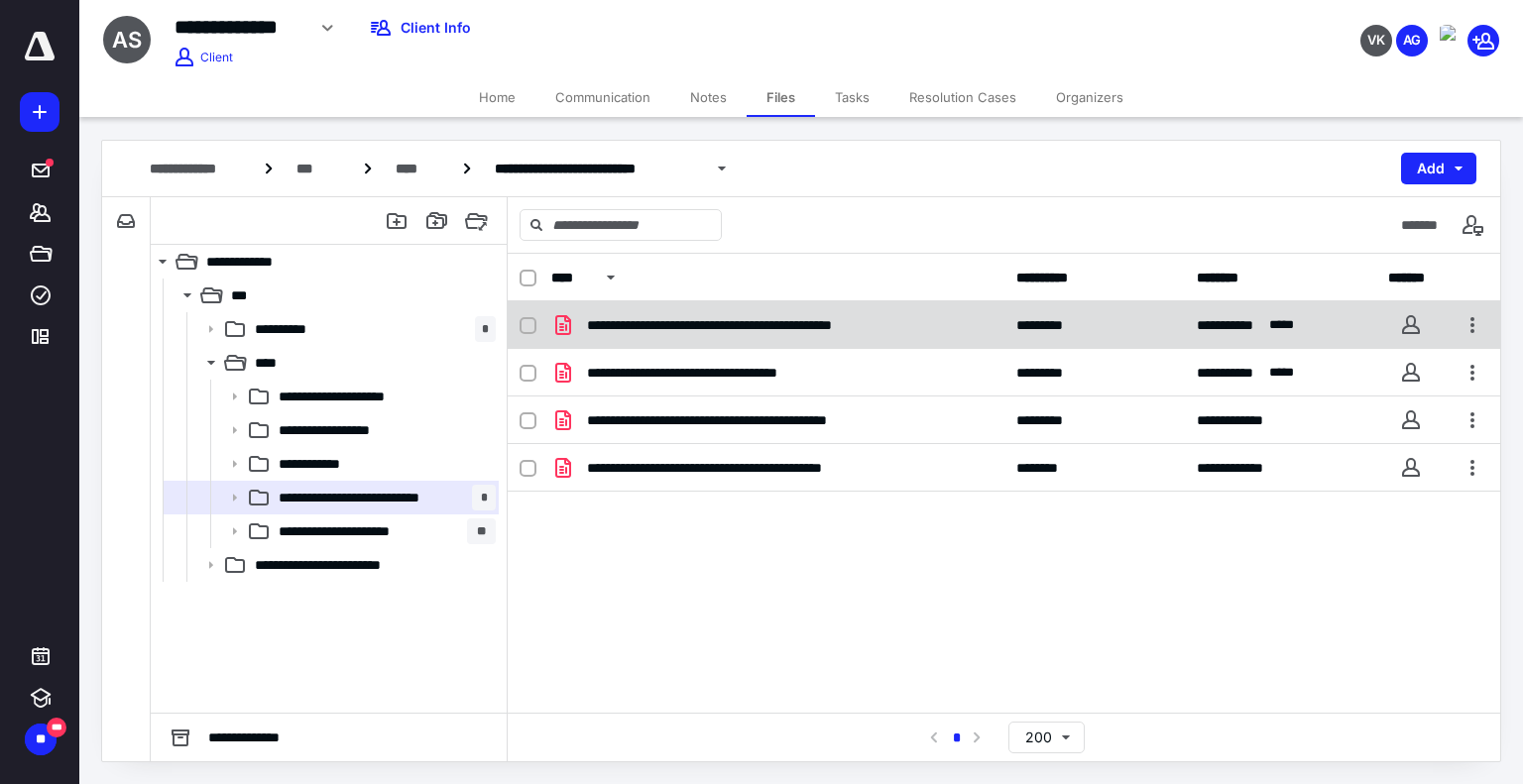 click on "**********" at bounding box center [752, 325] 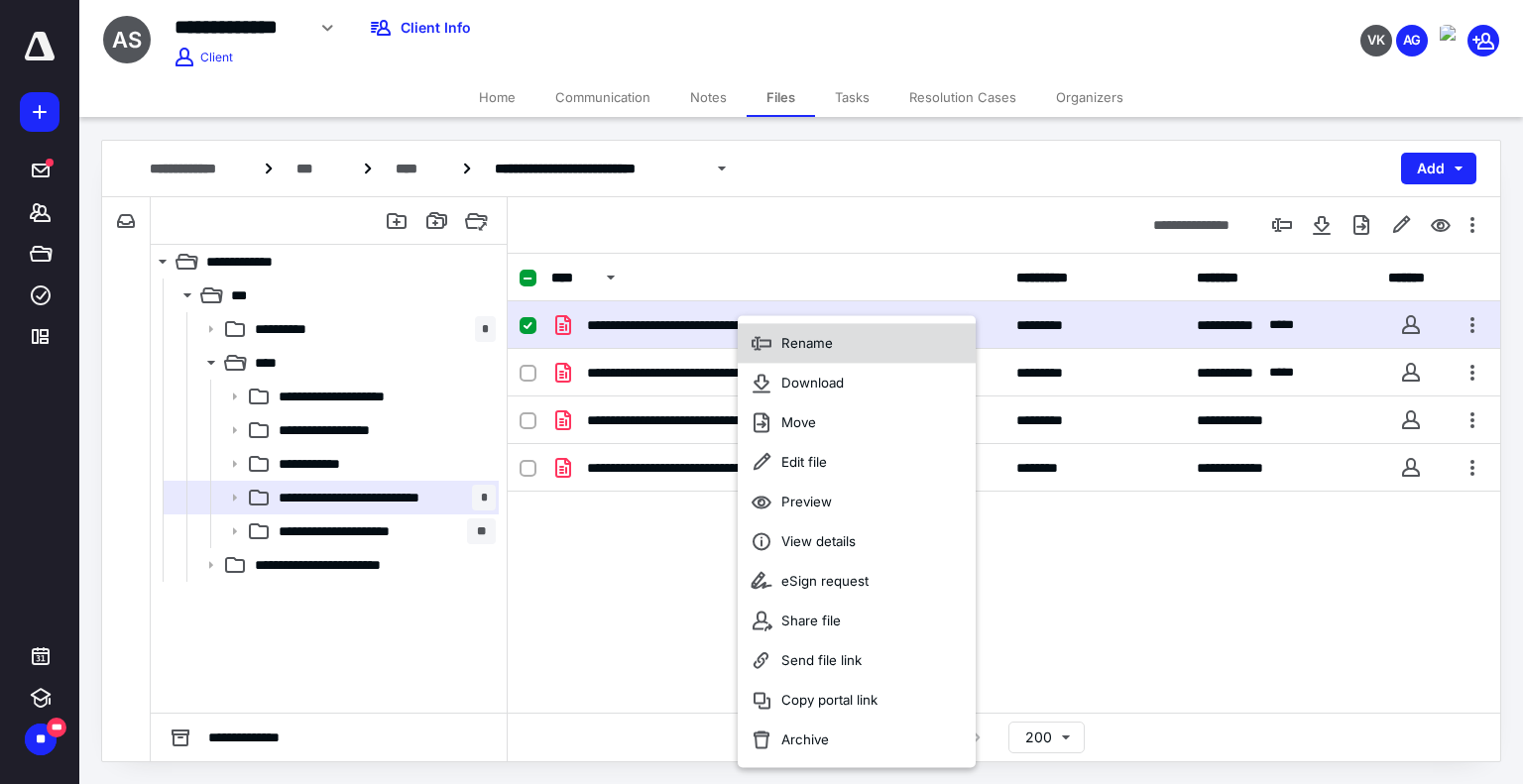 click on "Rename" at bounding box center (807, 343) 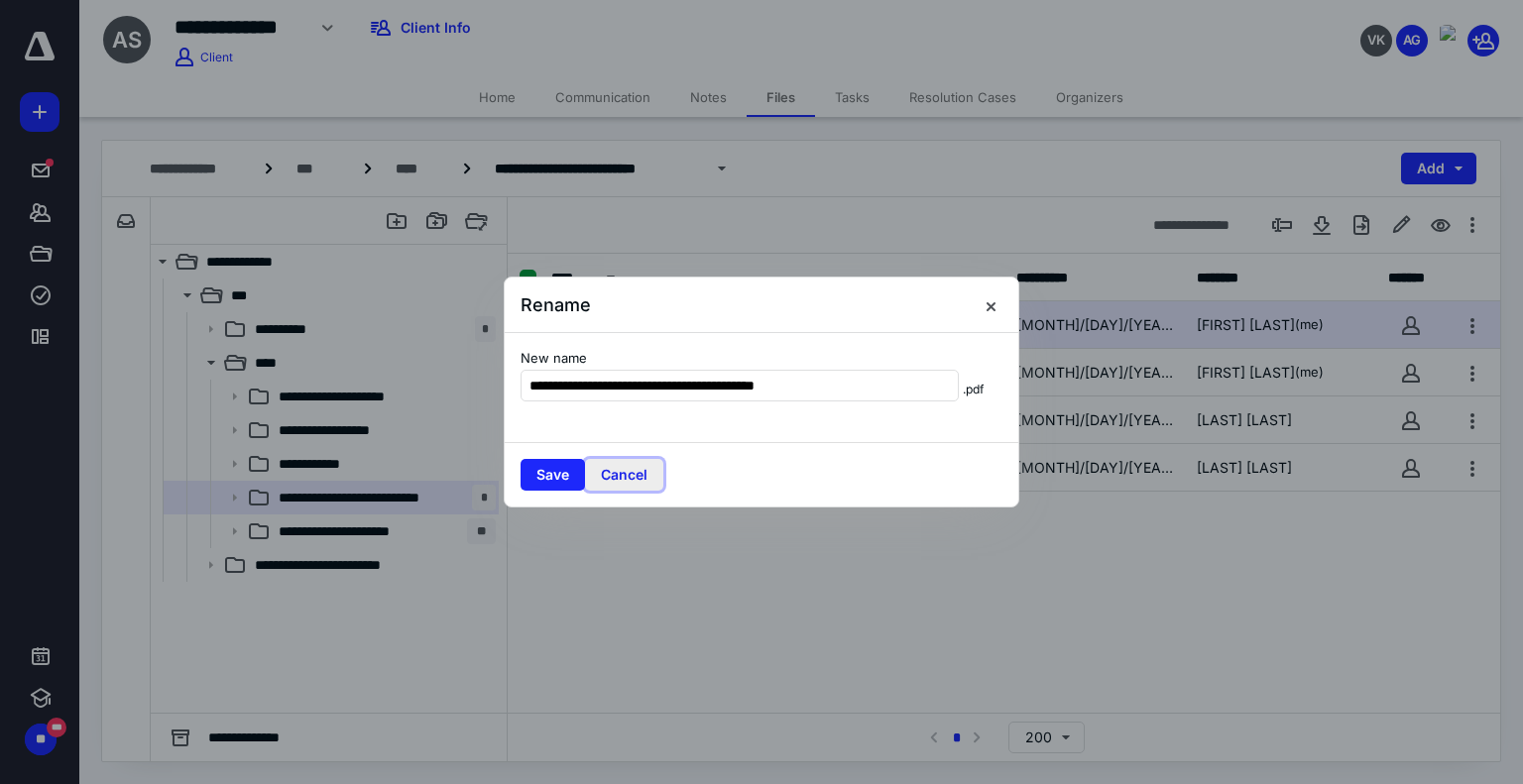 click on "Cancel" at bounding box center [624, 475] 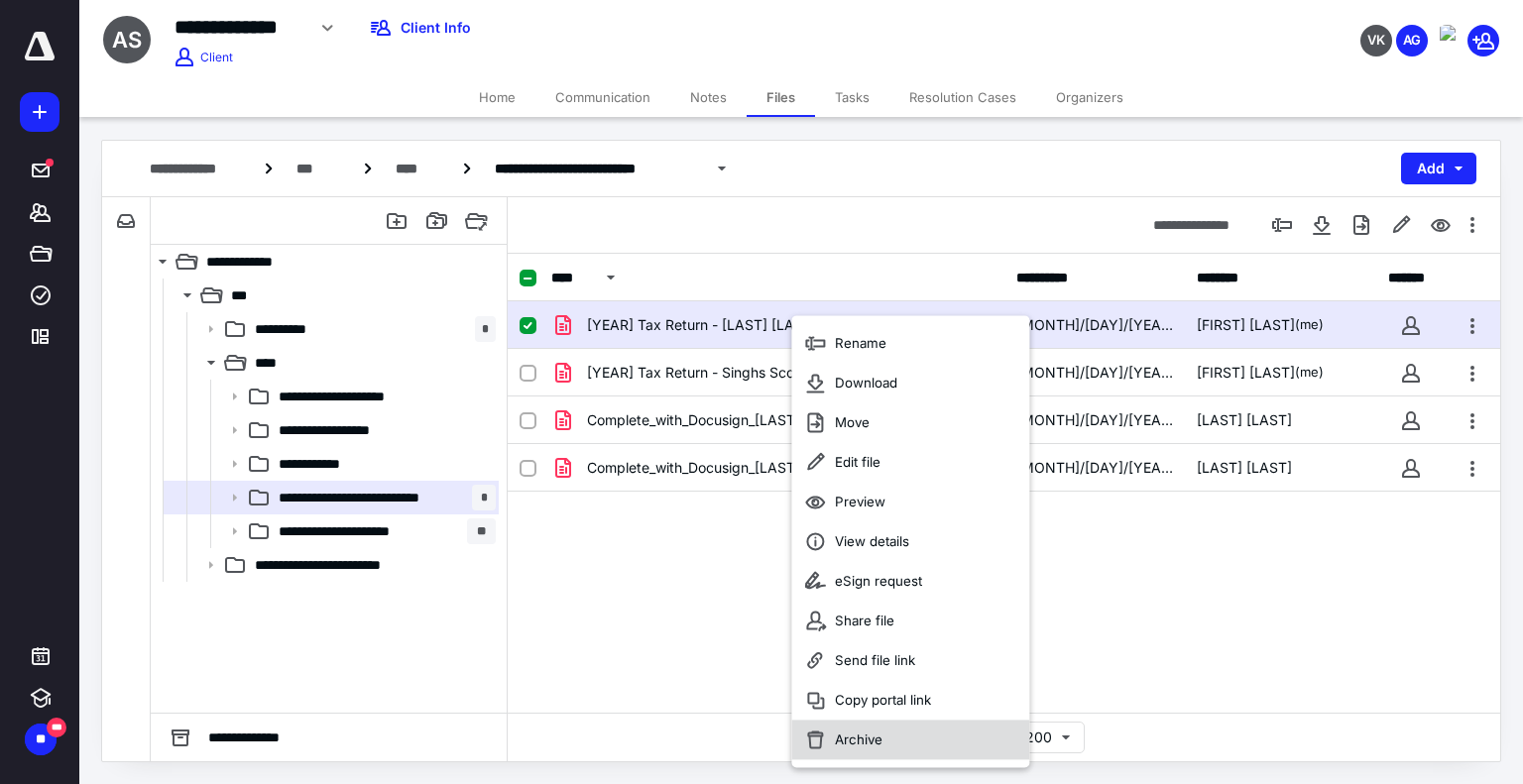 click on "Archive" at bounding box center [910, 739] 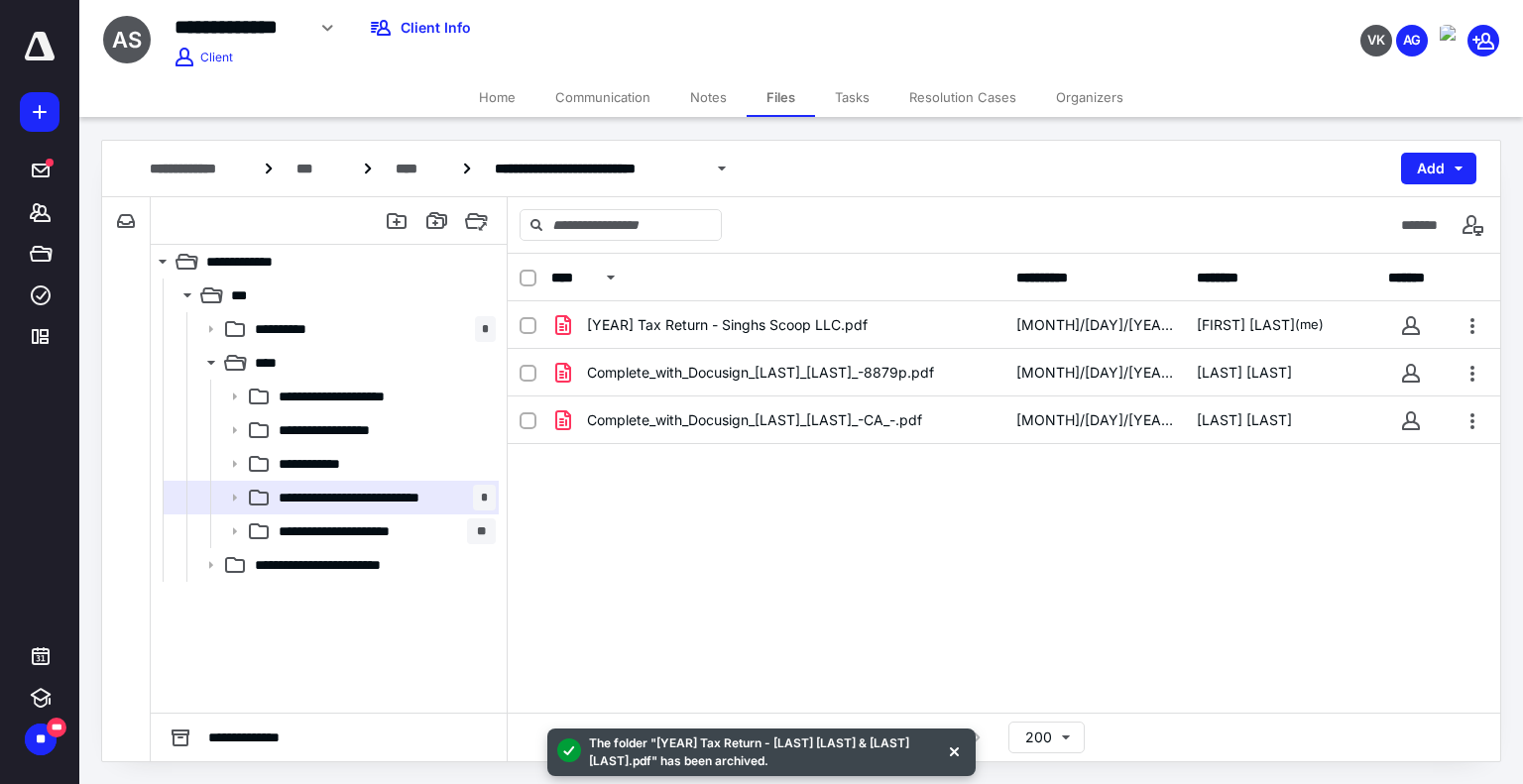 click on "[YEAR] Tax Return - [LAST] [LAST] & [LAST] [LAST].pdf [MONTH]/[DAY]/[YEAR] [FIRST] [LAST] (me) Complete_with_Docusign_[LAST]_[LAST]_-8879p.pdf [MONTH]/[DAY]/[YEAR] [LAST] [LAST] Complete_with_Docusign_[LAST]_[LAST]_-CA_-.pdf [MONTH]/[DAY]/[YEAR] [LAST] [LAST]" at bounding box center [1003, 450] 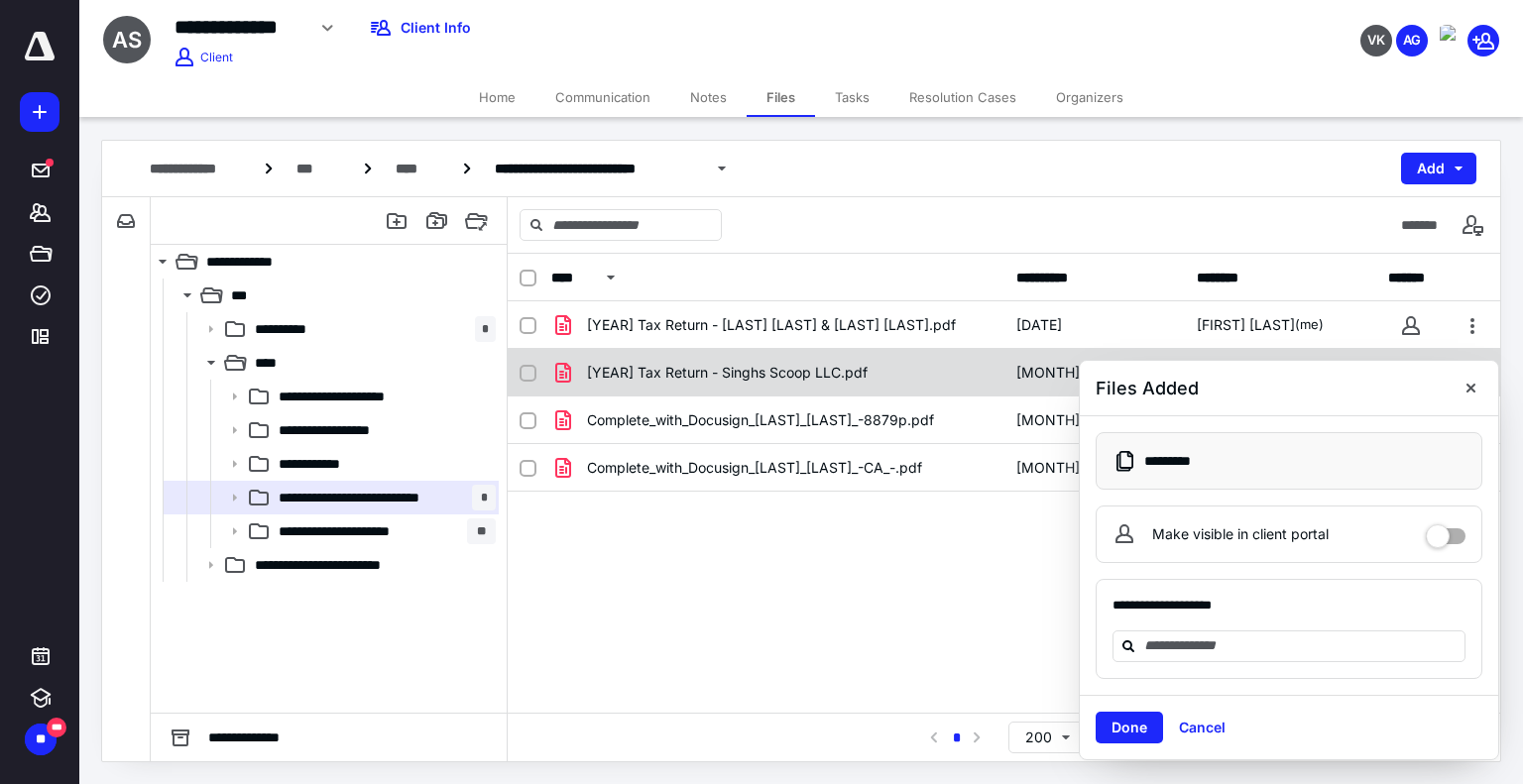 drag, startPoint x: 1467, startPoint y: 385, endPoint x: 1371, endPoint y: 355, distance: 100.57833 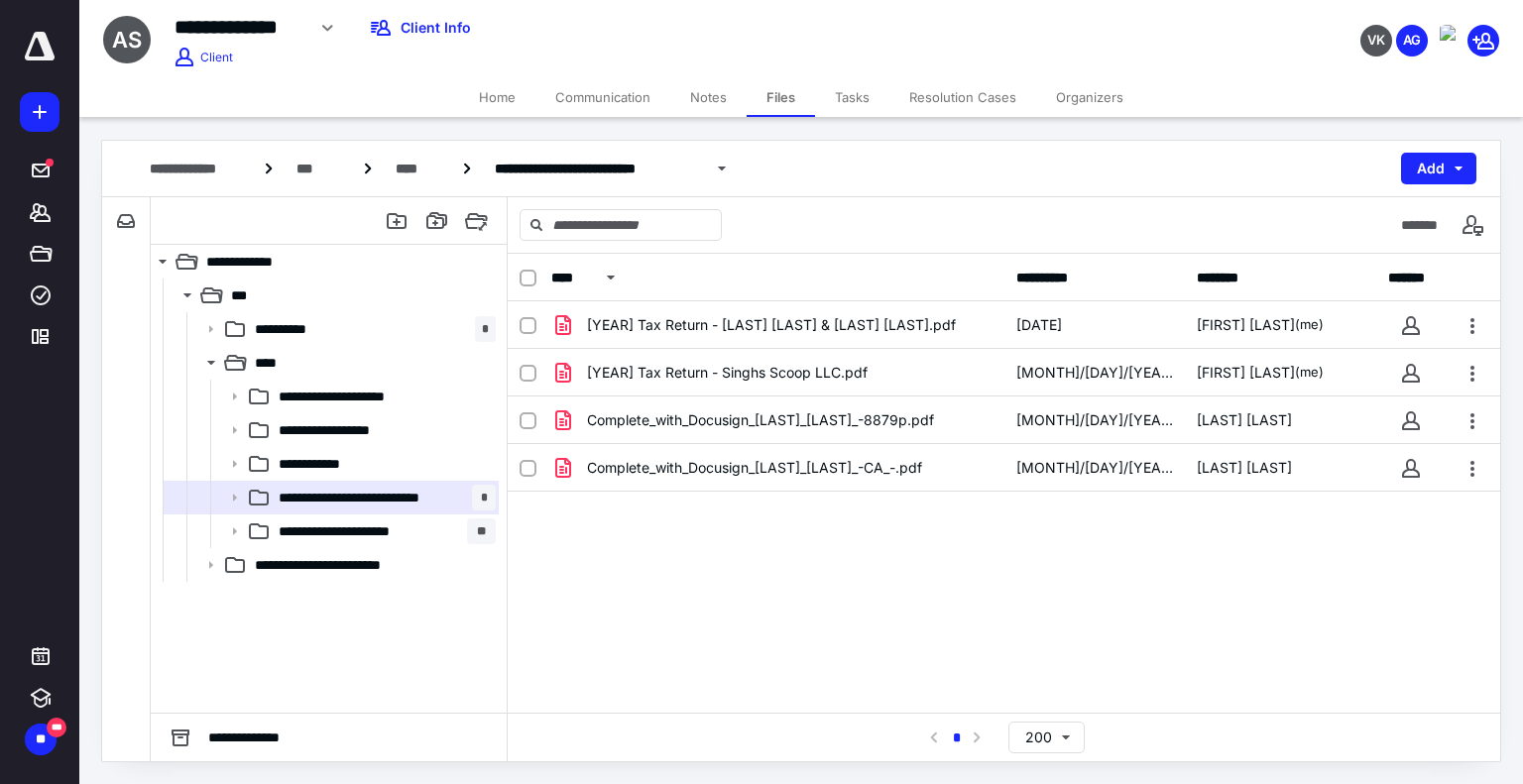 click on "Tasks" at bounding box center (852, 97) 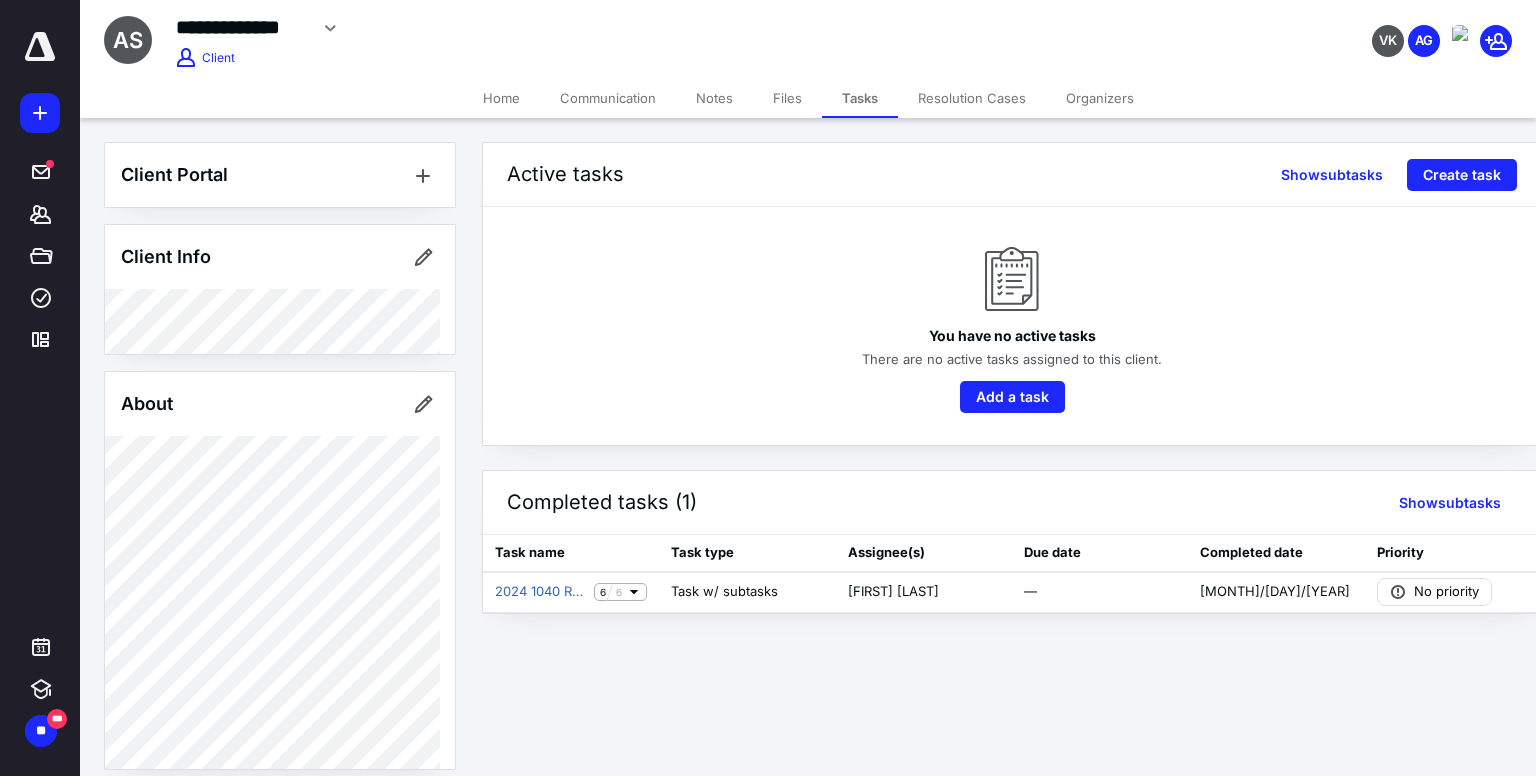 click on "Files" at bounding box center (787, 98) 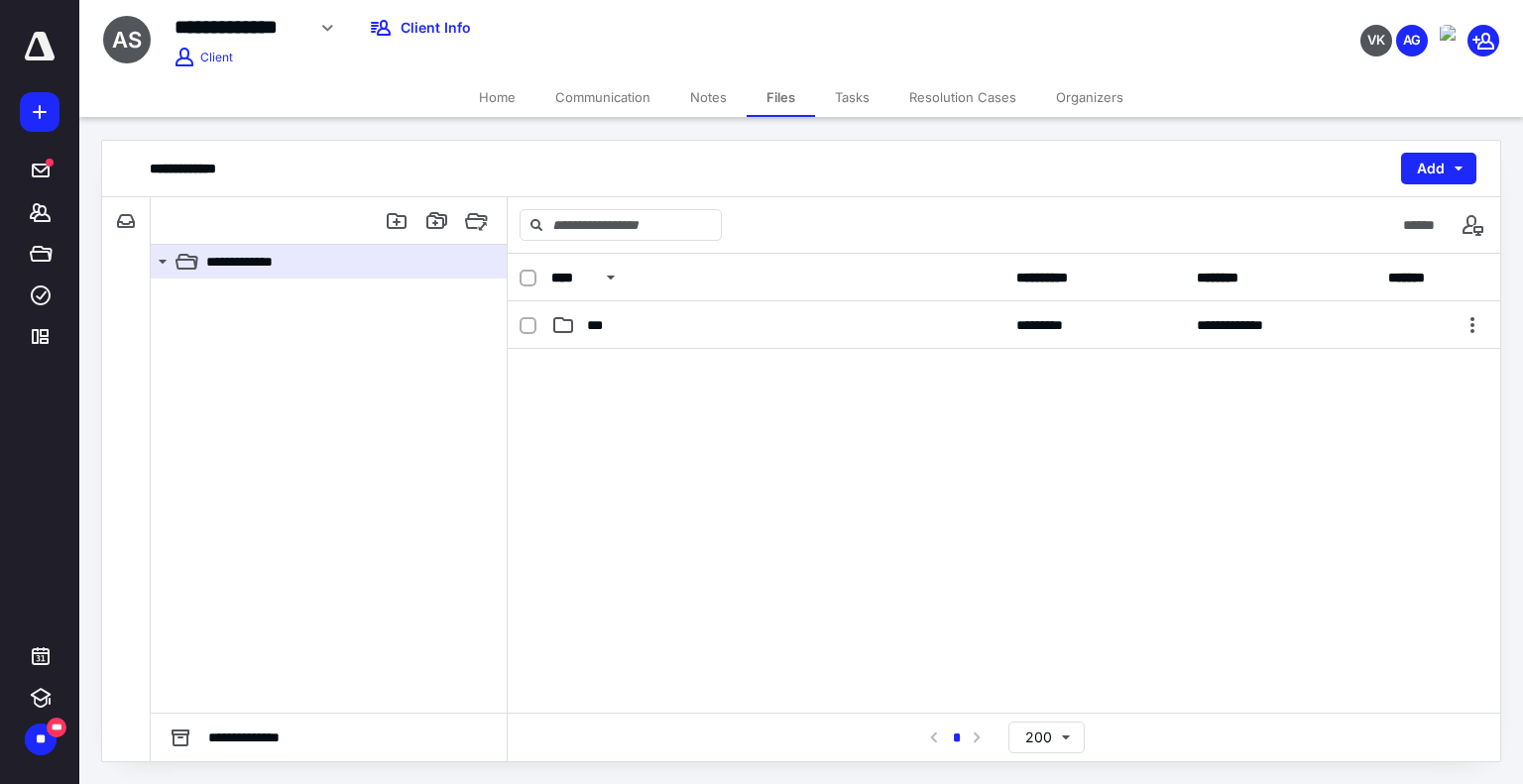 click on "Notes" at bounding box center (708, 97) 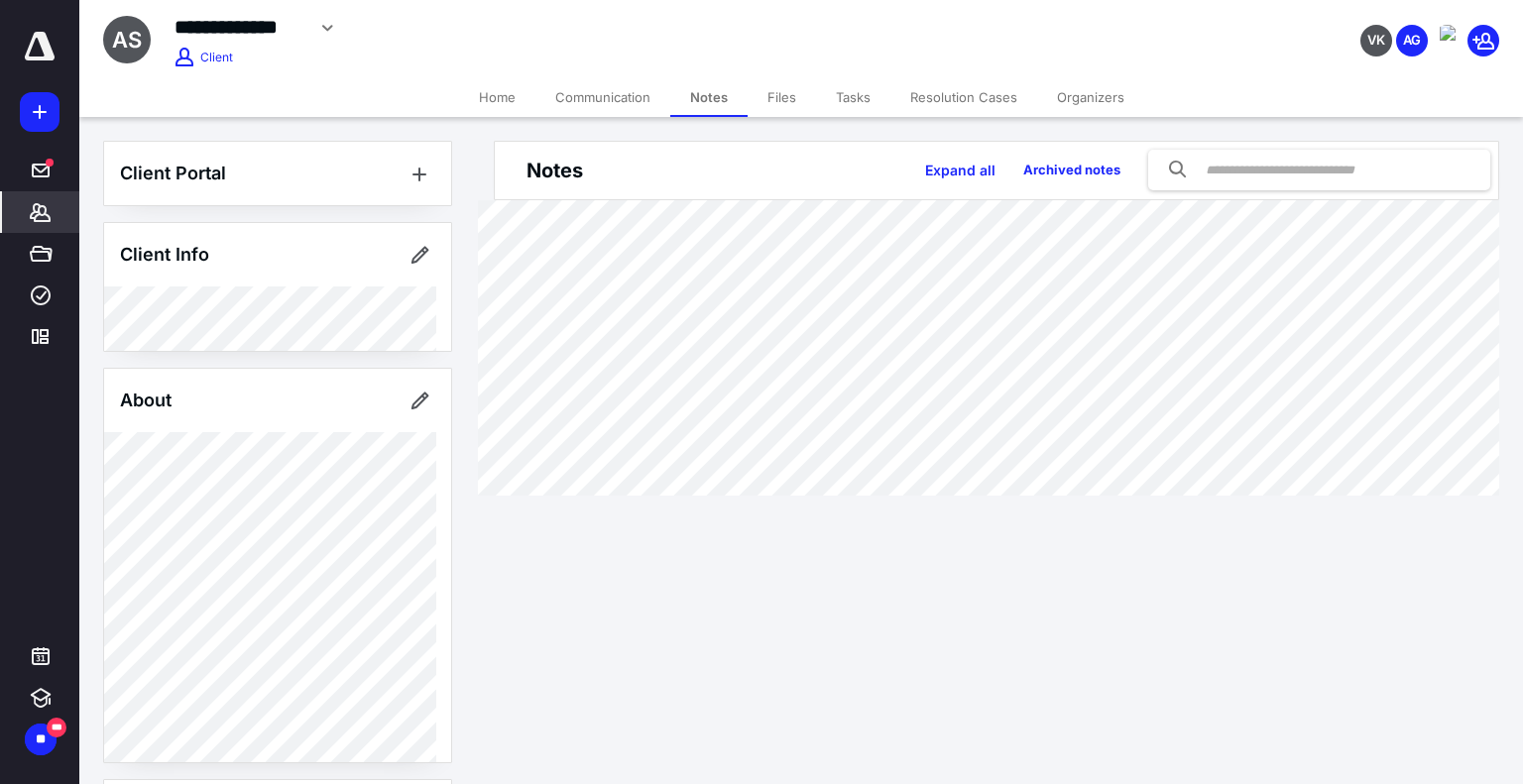 click on "Tasks" at bounding box center [853, 97] 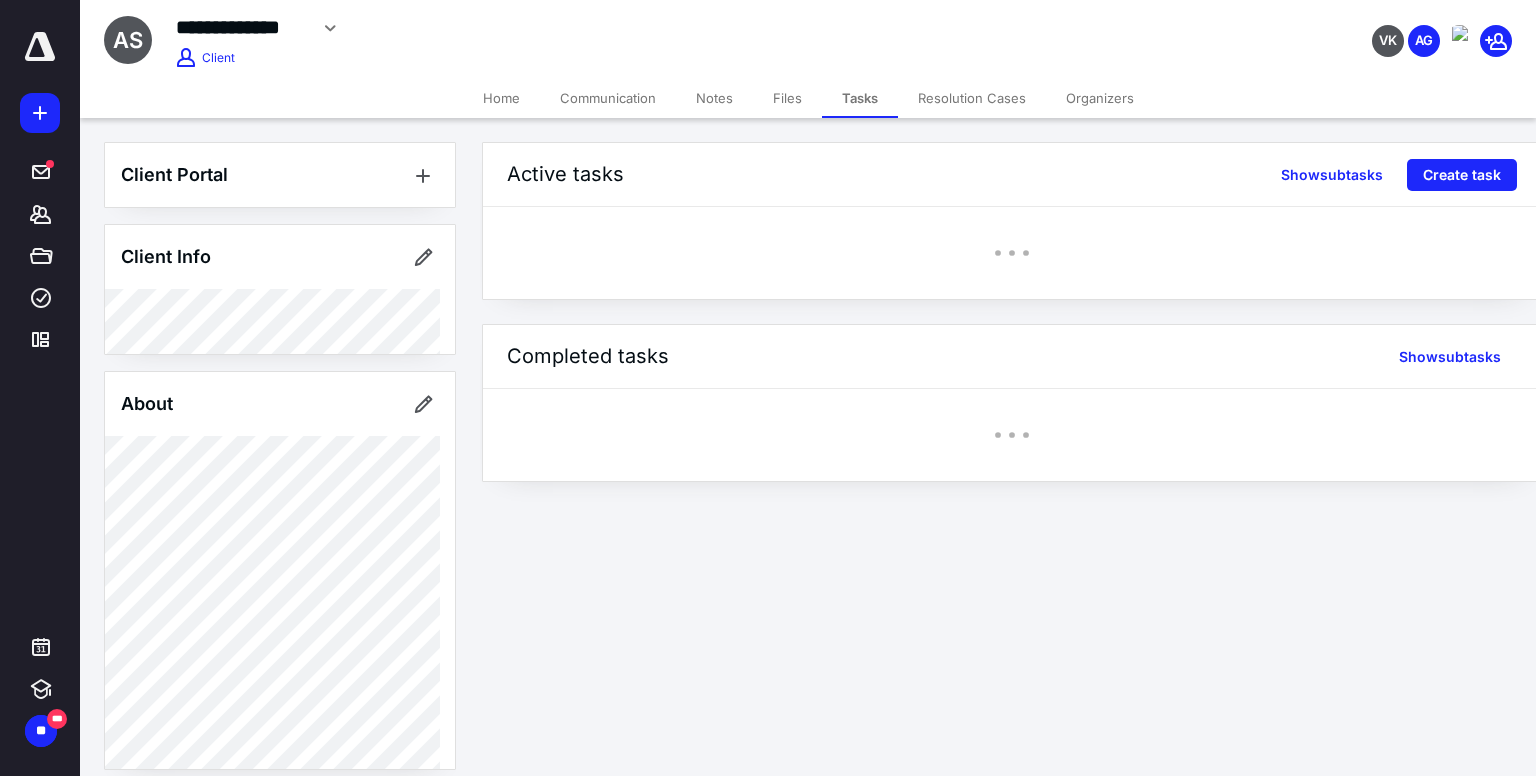click on "Files" at bounding box center [787, 98] 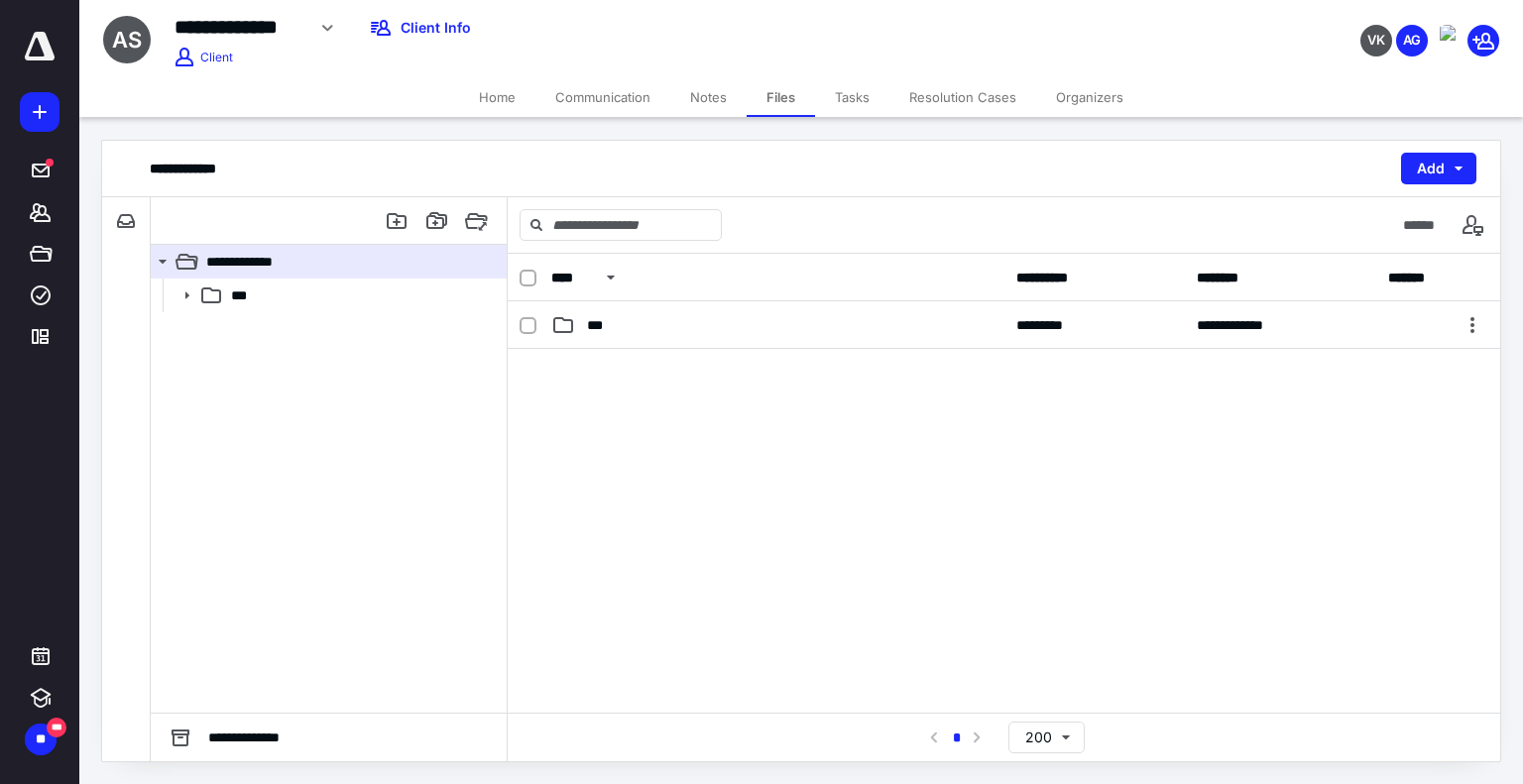 click on "Home" at bounding box center [497, 97] 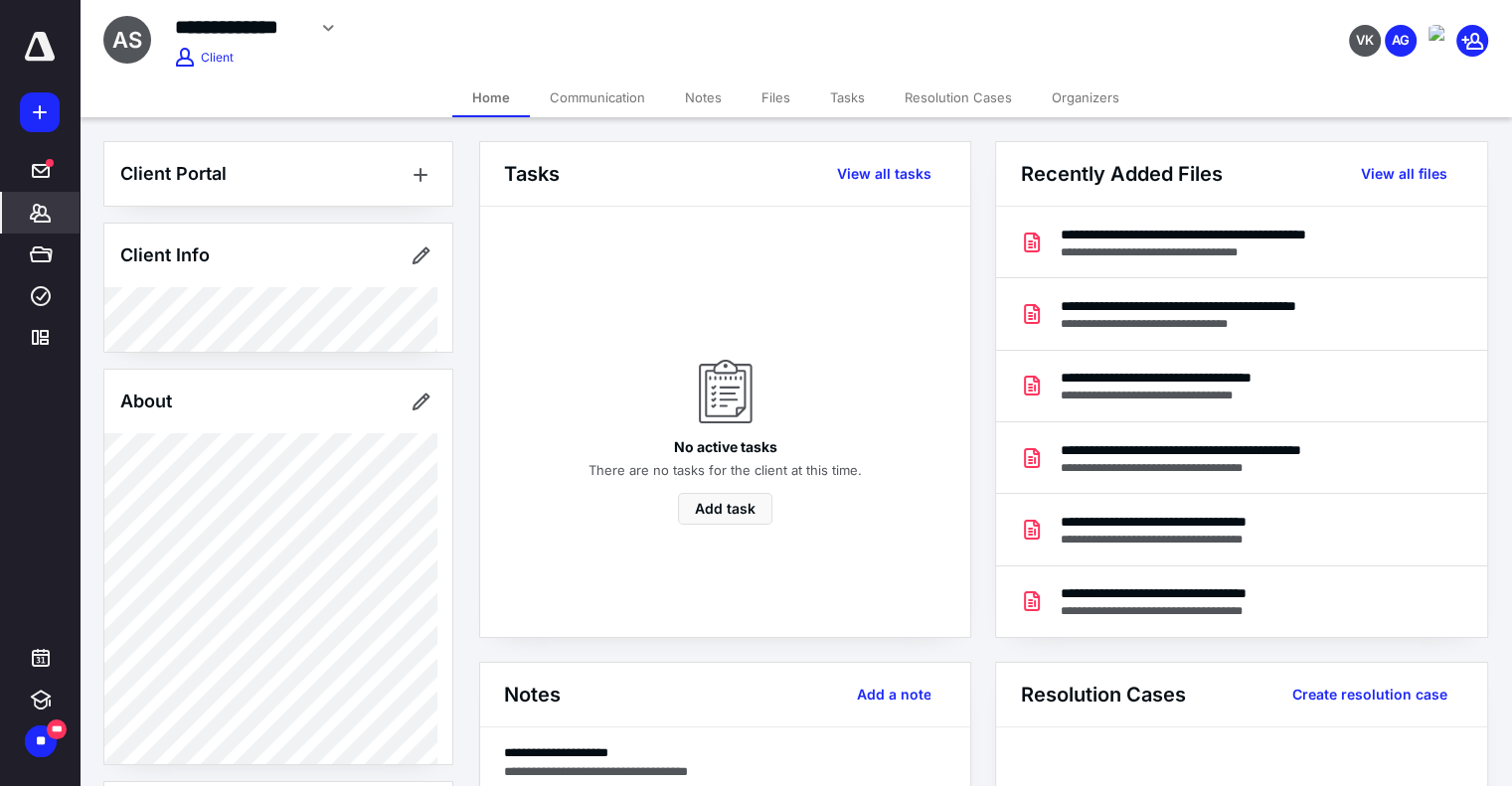 click on "Files" at bounding box center (775, 97) 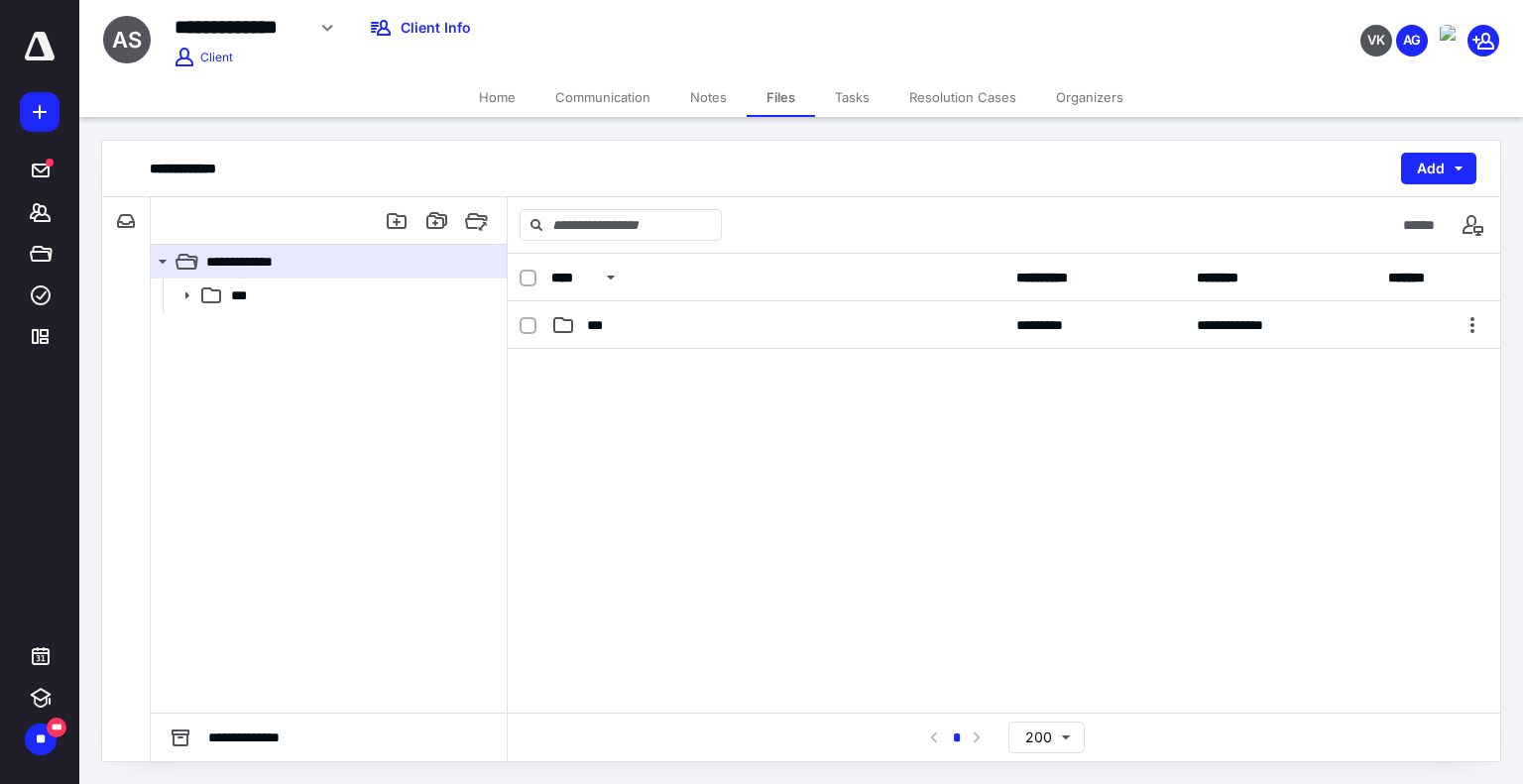 click on "**********" at bounding box center (601, 28) 